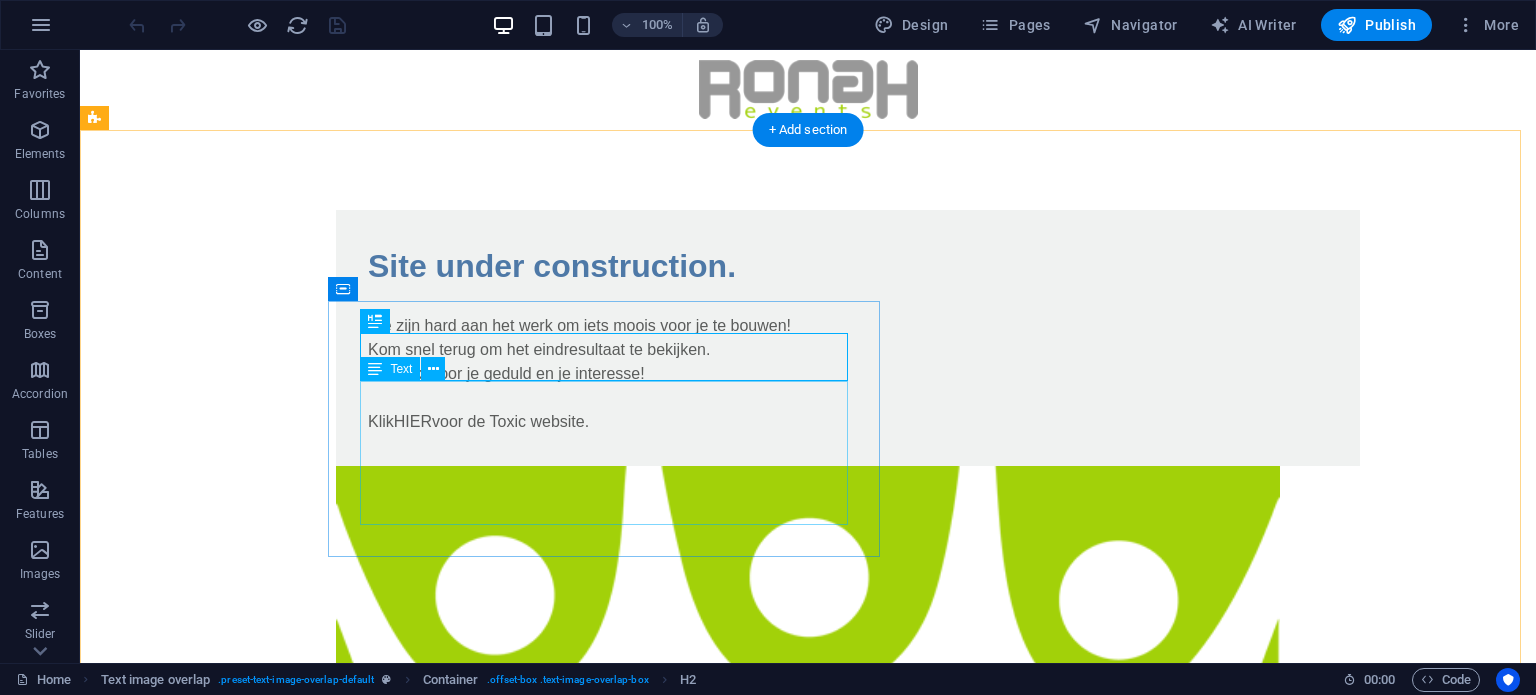 scroll, scrollTop: 0, scrollLeft: 0, axis: both 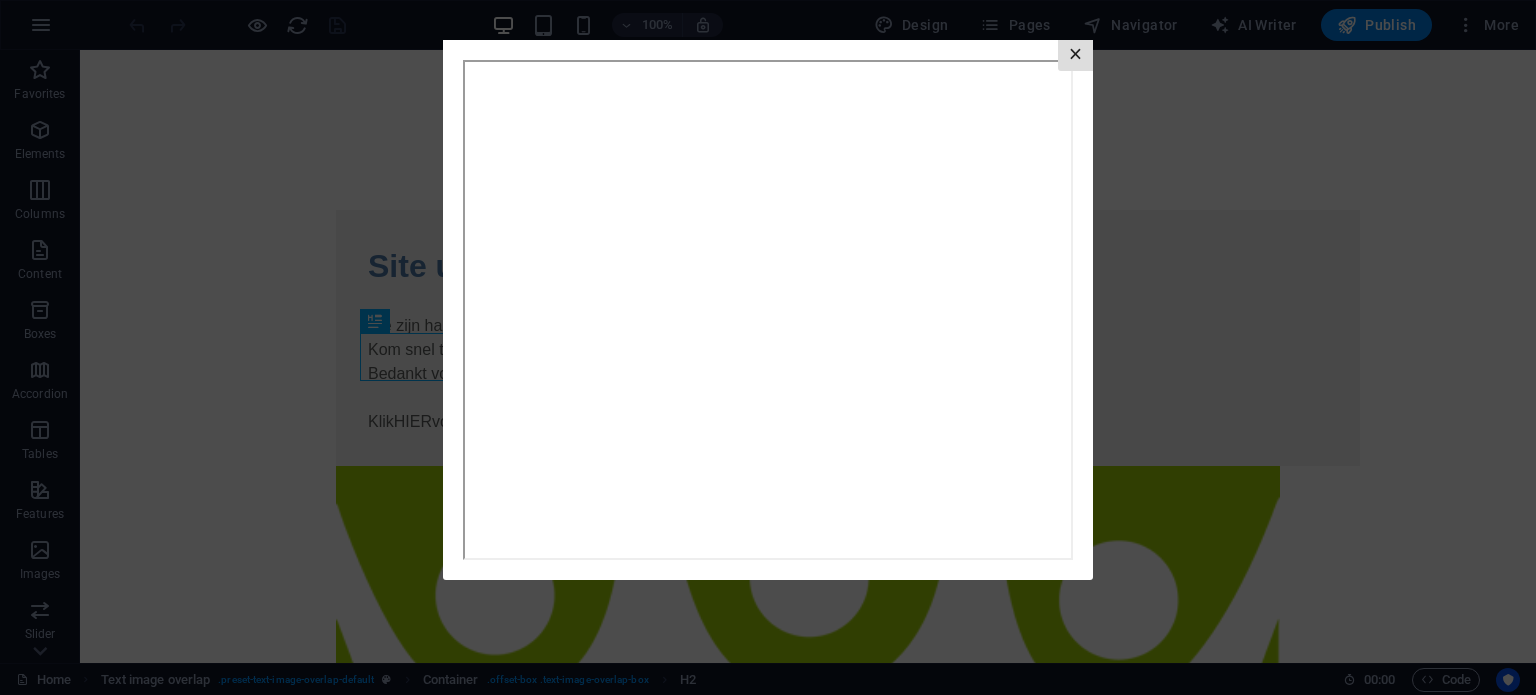 click on "×" at bounding box center [1075, 55] 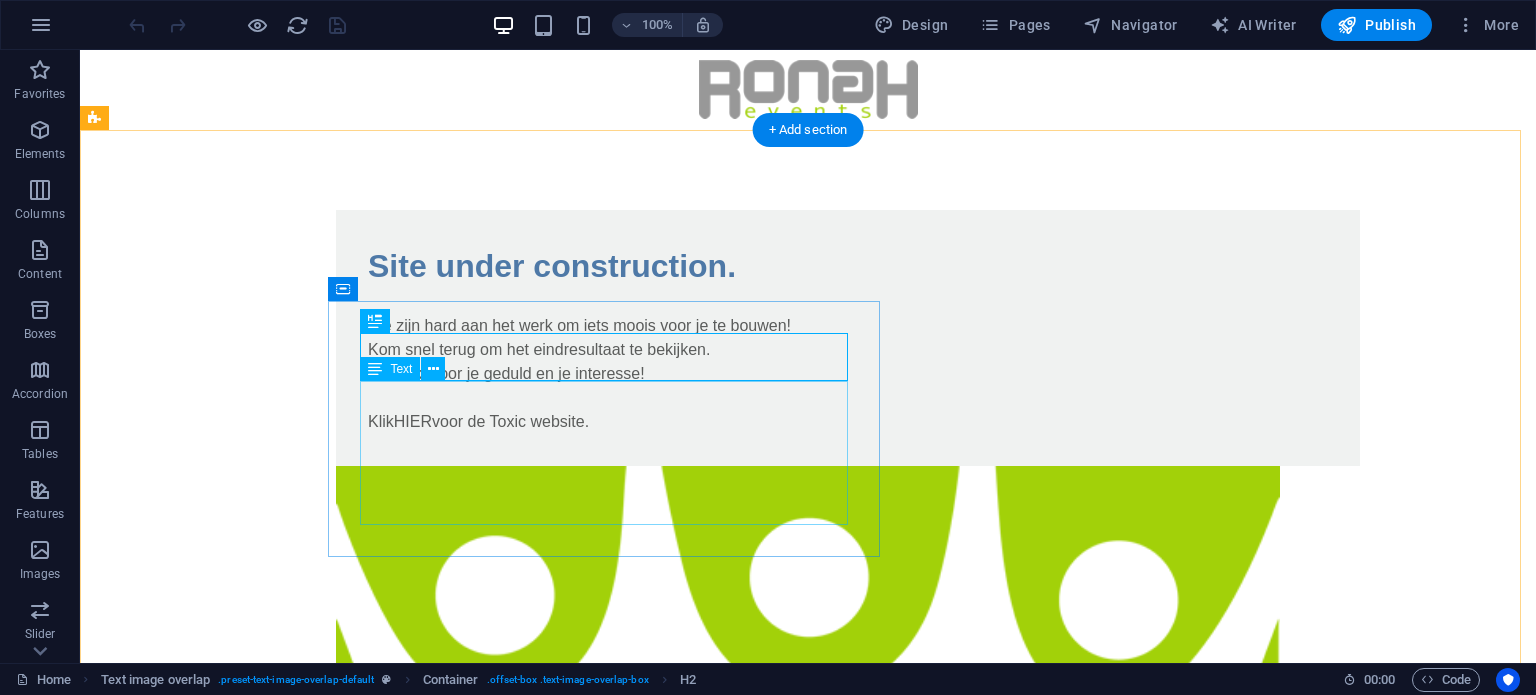 click on "We zijn hard aan het werk om iets moois voor je te bouwen! Kom snel terug om het eindresultaat te bekijken. Bedankt voor je geduld en je interesse! Klik  HIER  voor de [BRAND] website." at bounding box center (848, 362) 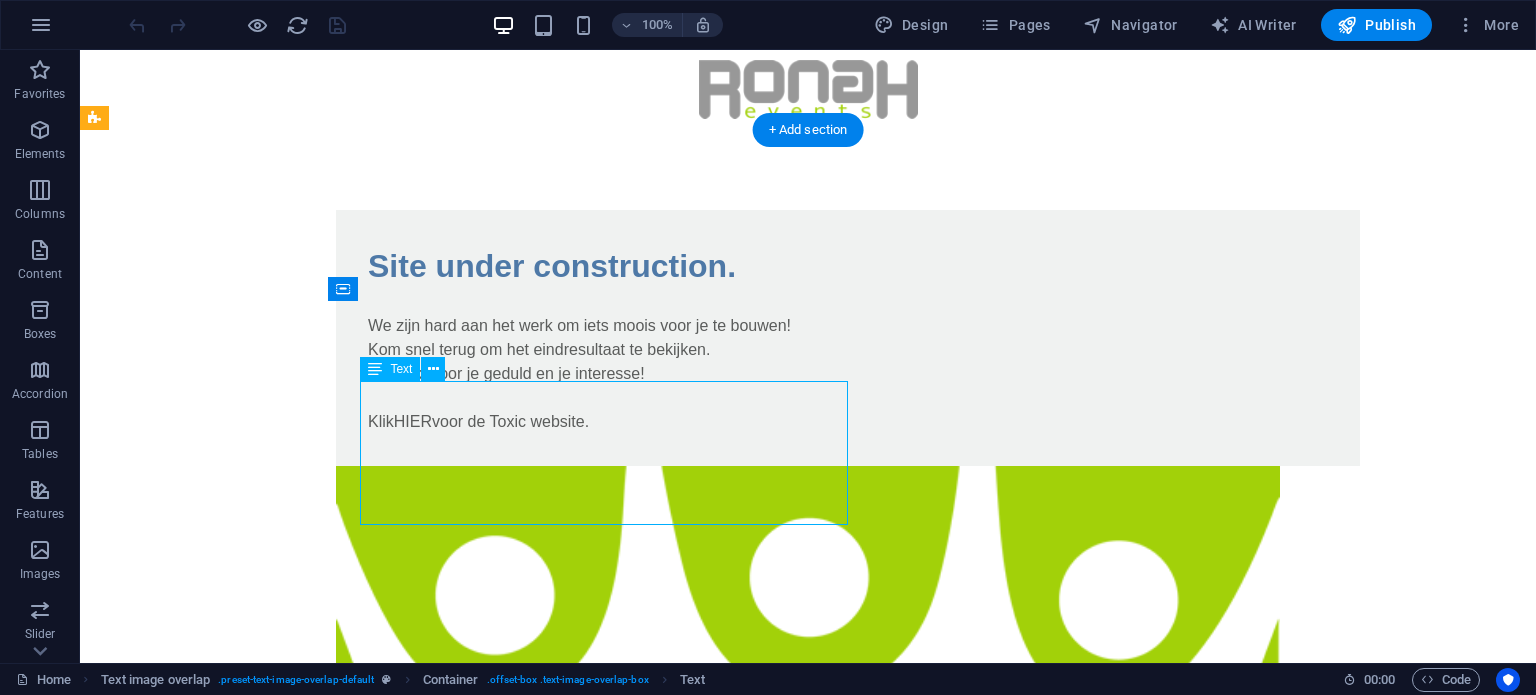 click on "We zijn hard aan het werk om iets moois voor je te bouwen! Kom snel terug om het eindresultaat te bekijken. Bedankt voor je geduld en je interesse! Klik  HIER  voor de [BRAND] website." at bounding box center [848, 362] 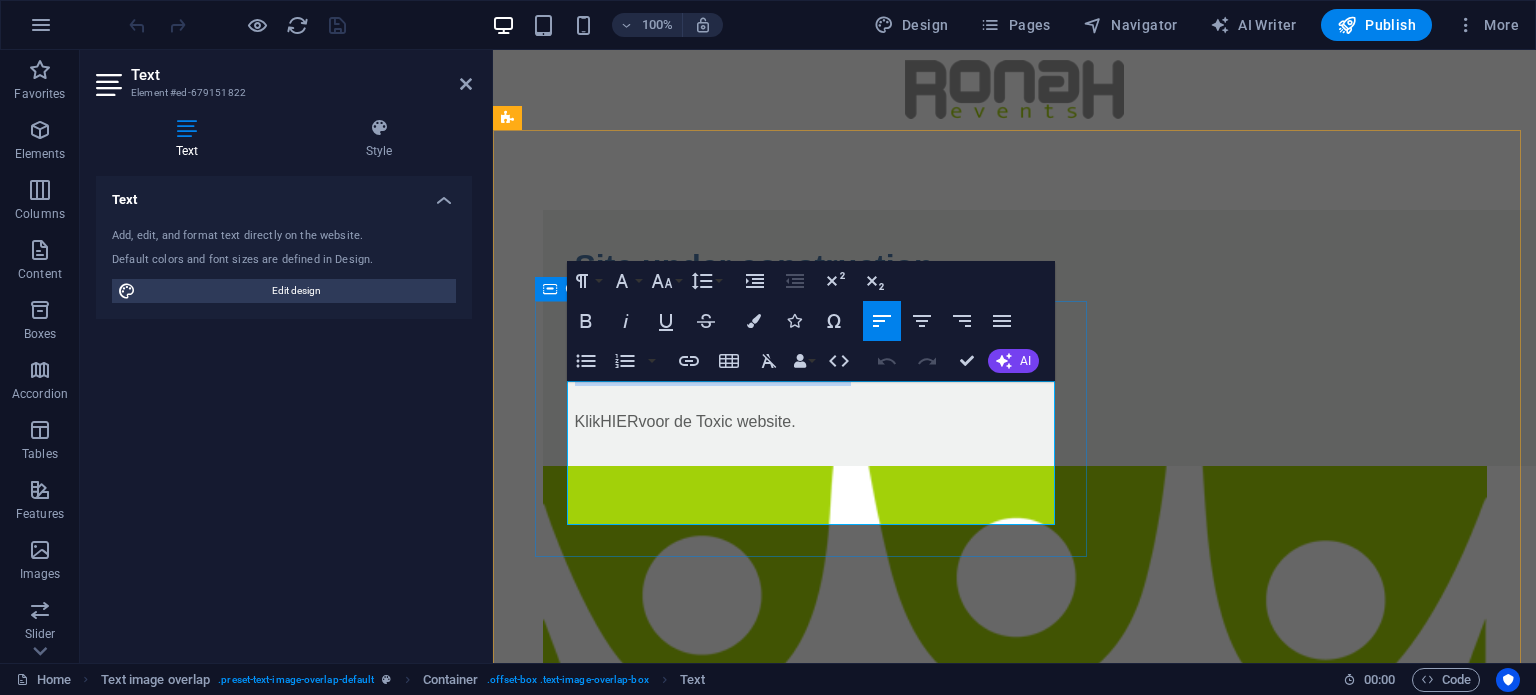 click on "Site under construction. We zijn hard aan het werk om iets moois voor je te bouwen! Kom snel terug om het eindresultaat te bekijken. Bedankt voor je geduld en je interesse! Klik  HIER  voor de [BRAND] website." at bounding box center (1055, 338) 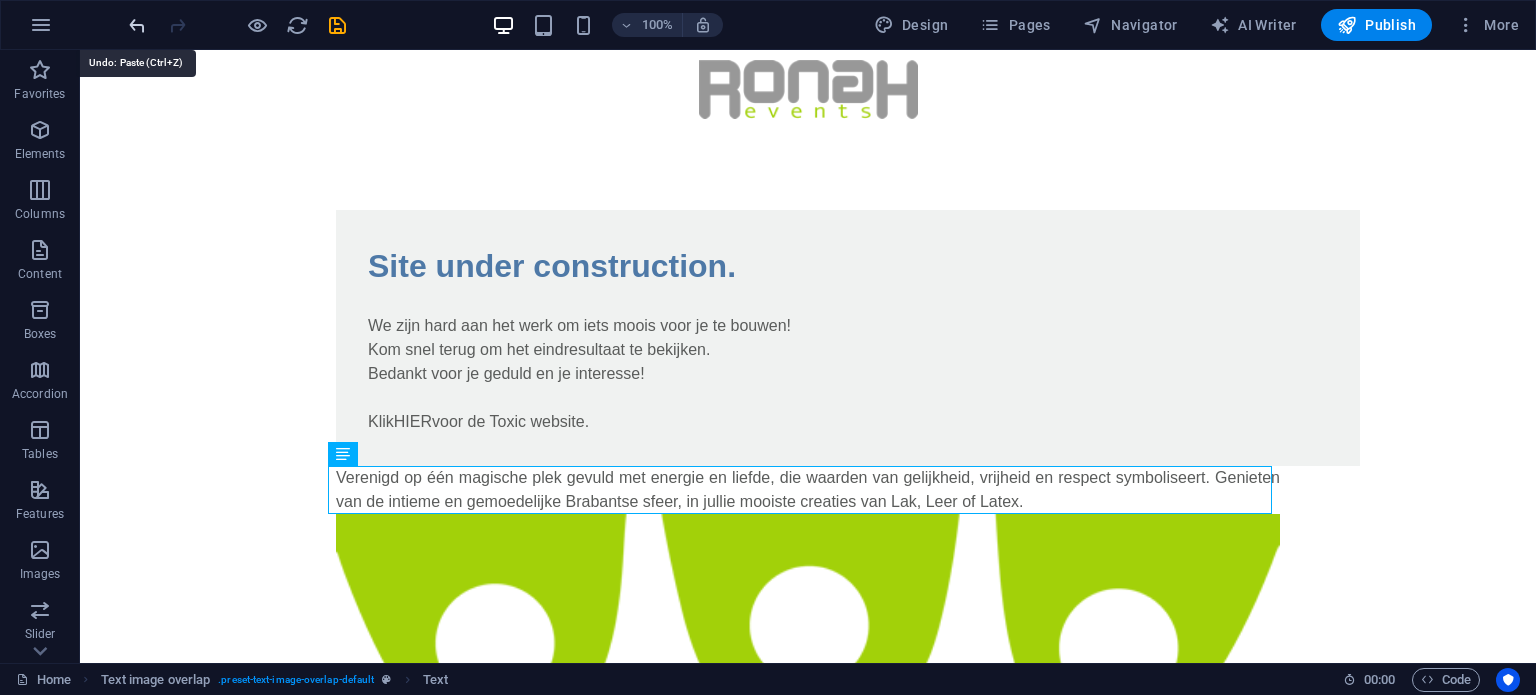 click at bounding box center (137, 25) 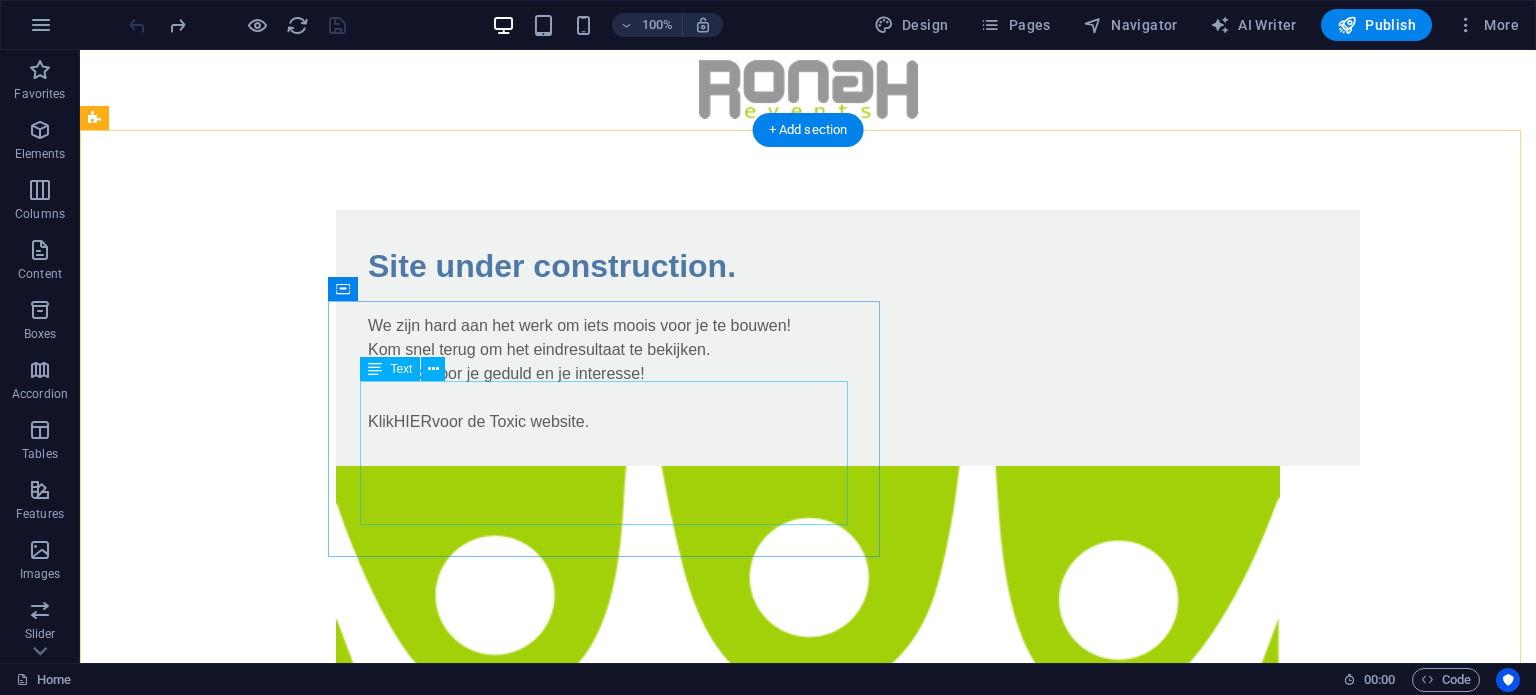 click on "We zijn hard aan het werk om iets moois voor je te bouwen! Kom snel terug om het eindresultaat te bekijken. Bedankt voor je geduld en je interesse! Klik  HIER  voor de [BRAND] website." at bounding box center (848, 362) 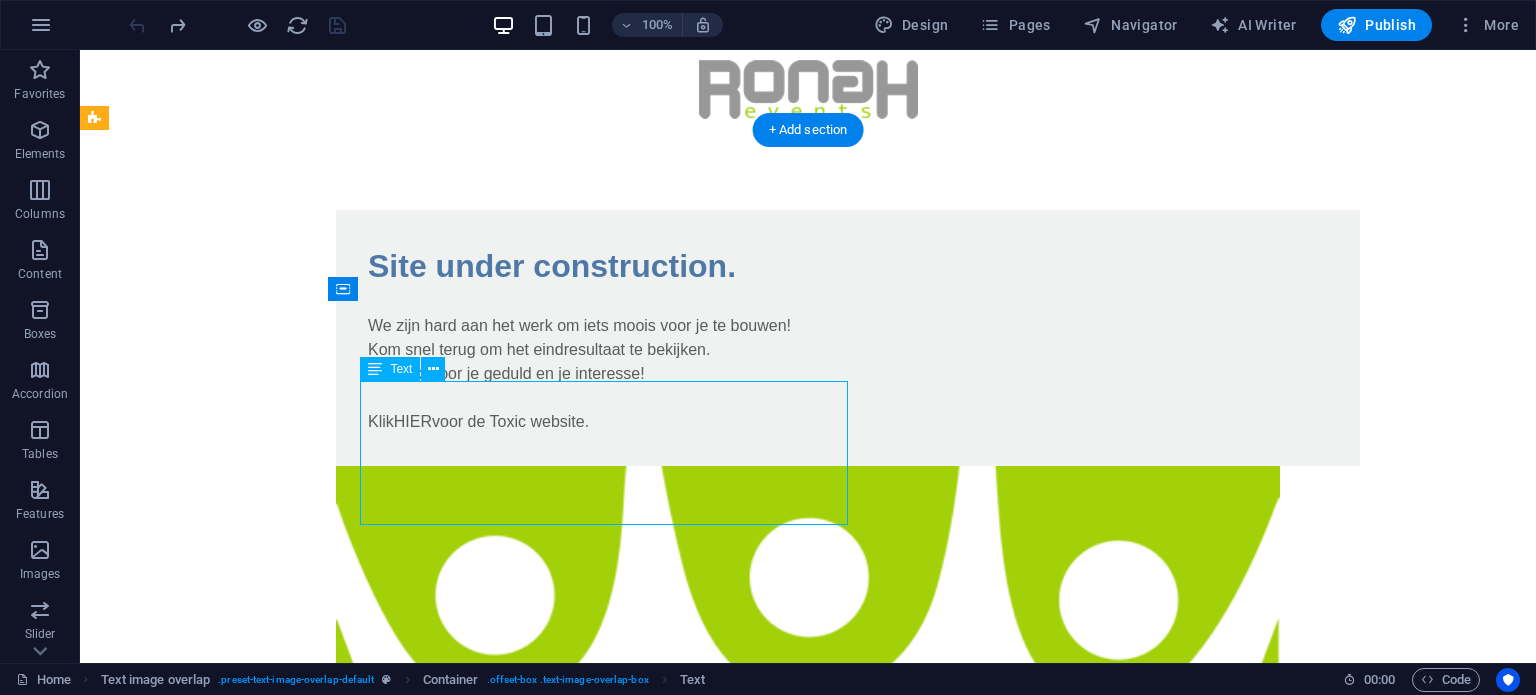 click on "We zijn hard aan het werk om iets moois voor je te bouwen! Kom snel terug om het eindresultaat te bekijken. Bedankt voor je geduld en je interesse! Klik  HIER  voor de [BRAND] website." at bounding box center (848, 362) 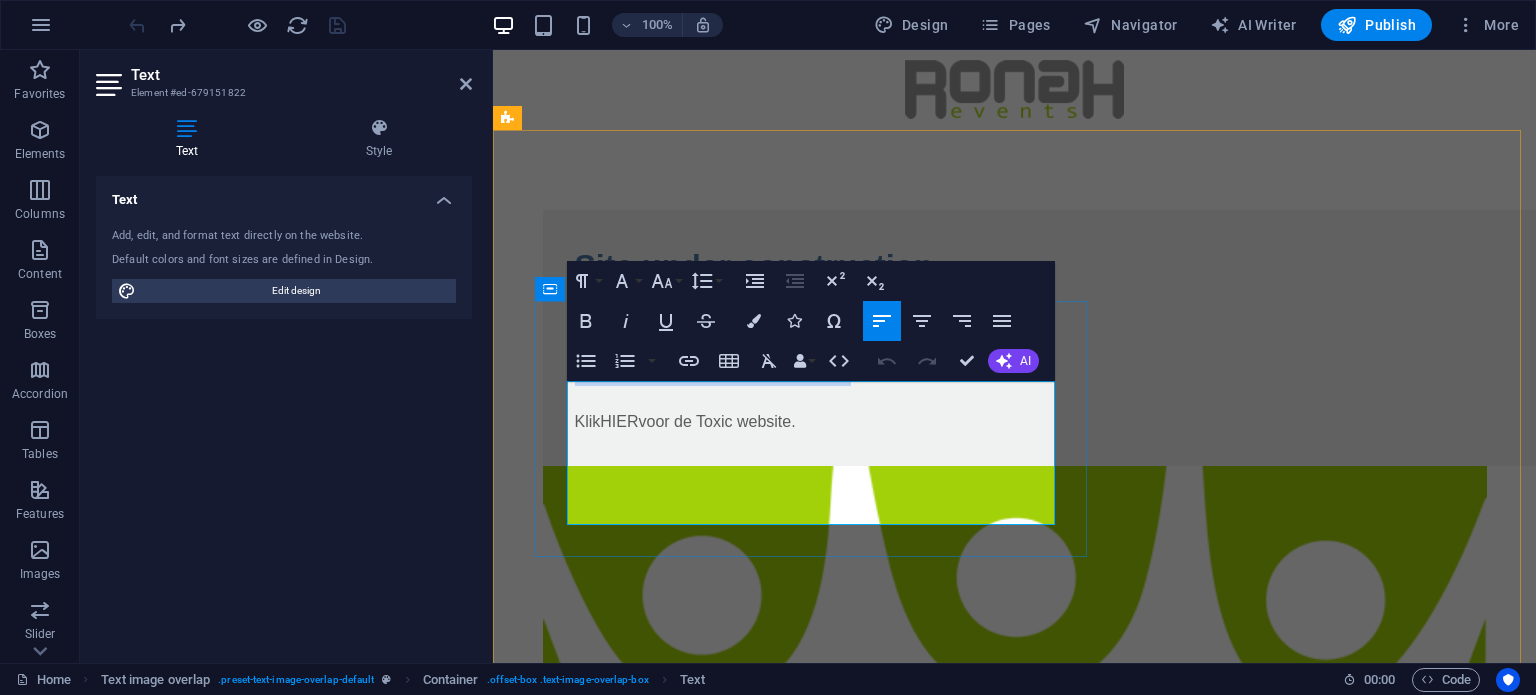 drag, startPoint x: 857, startPoint y: 468, endPoint x: 570, endPoint y: 406, distance: 293.6205 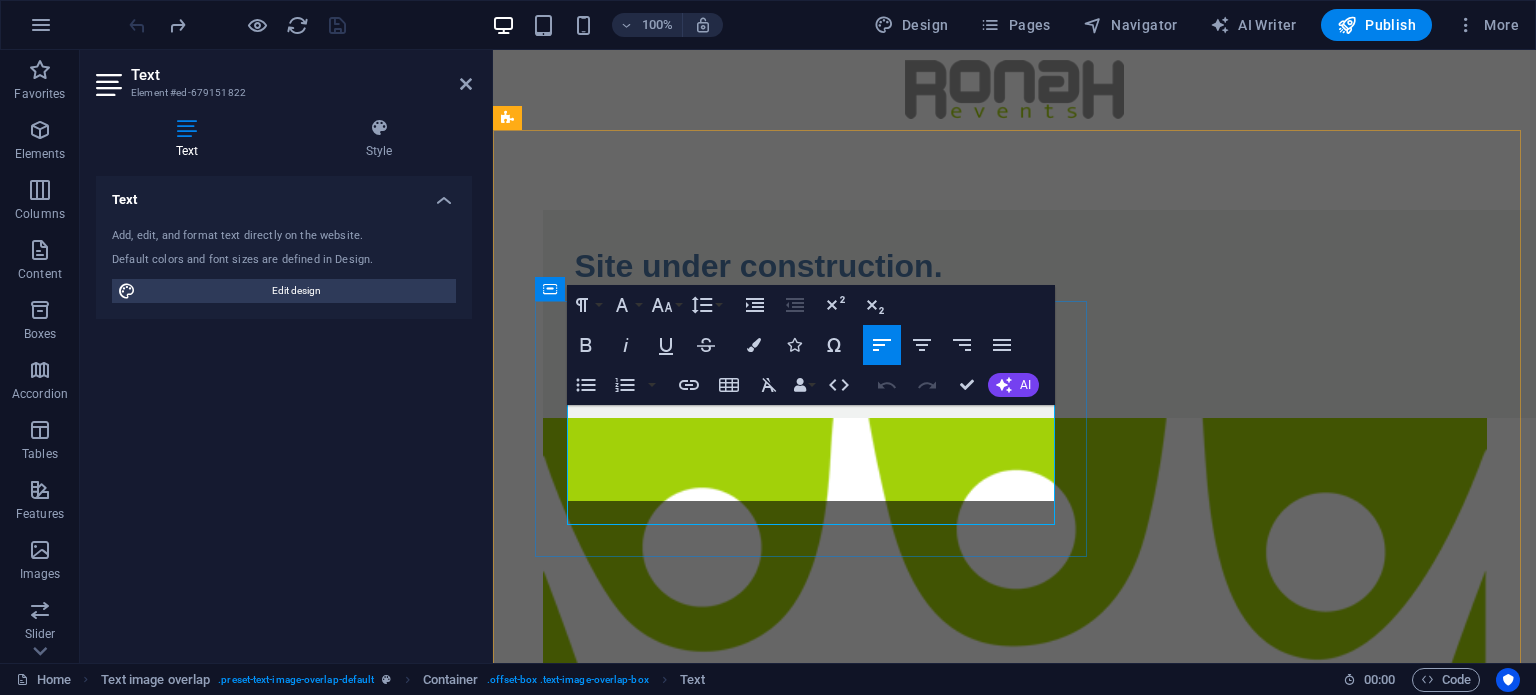 scroll, scrollTop: 0, scrollLeft: 4, axis: horizontal 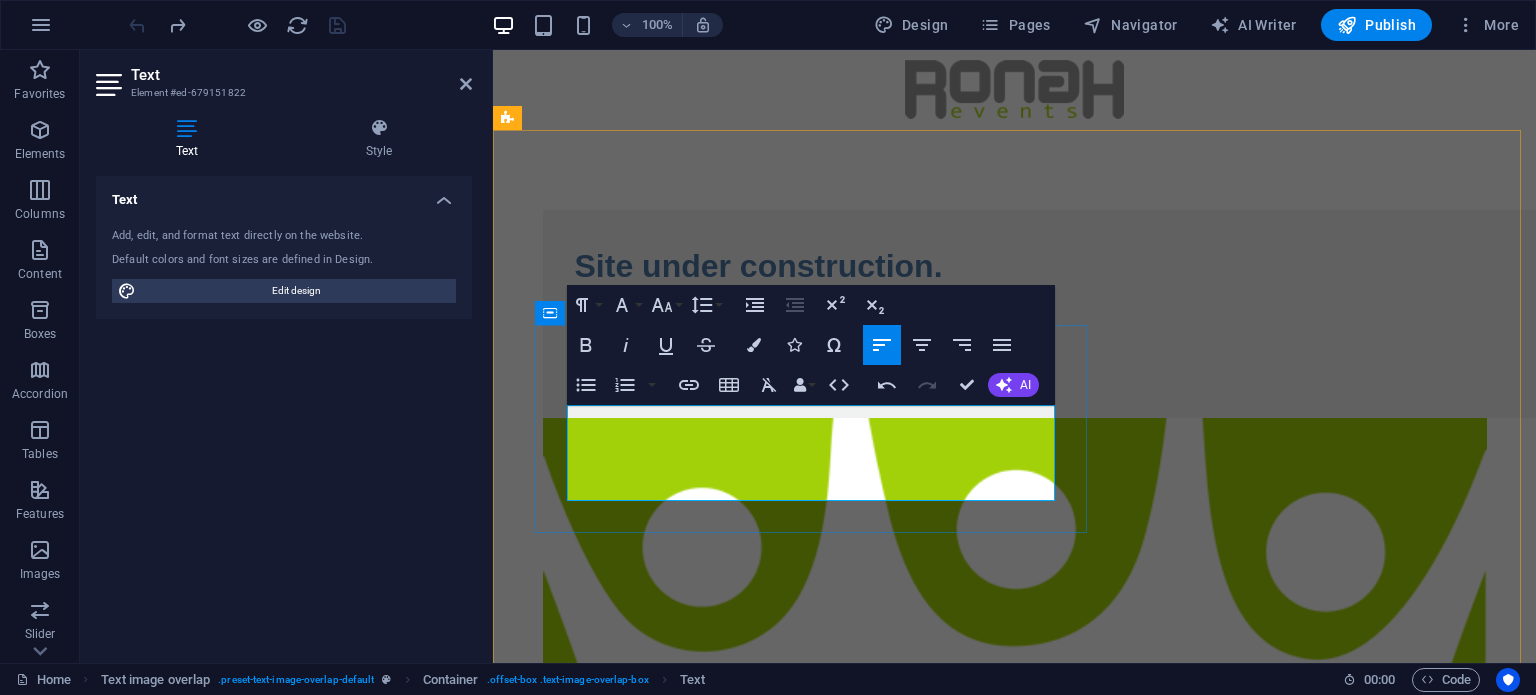 type 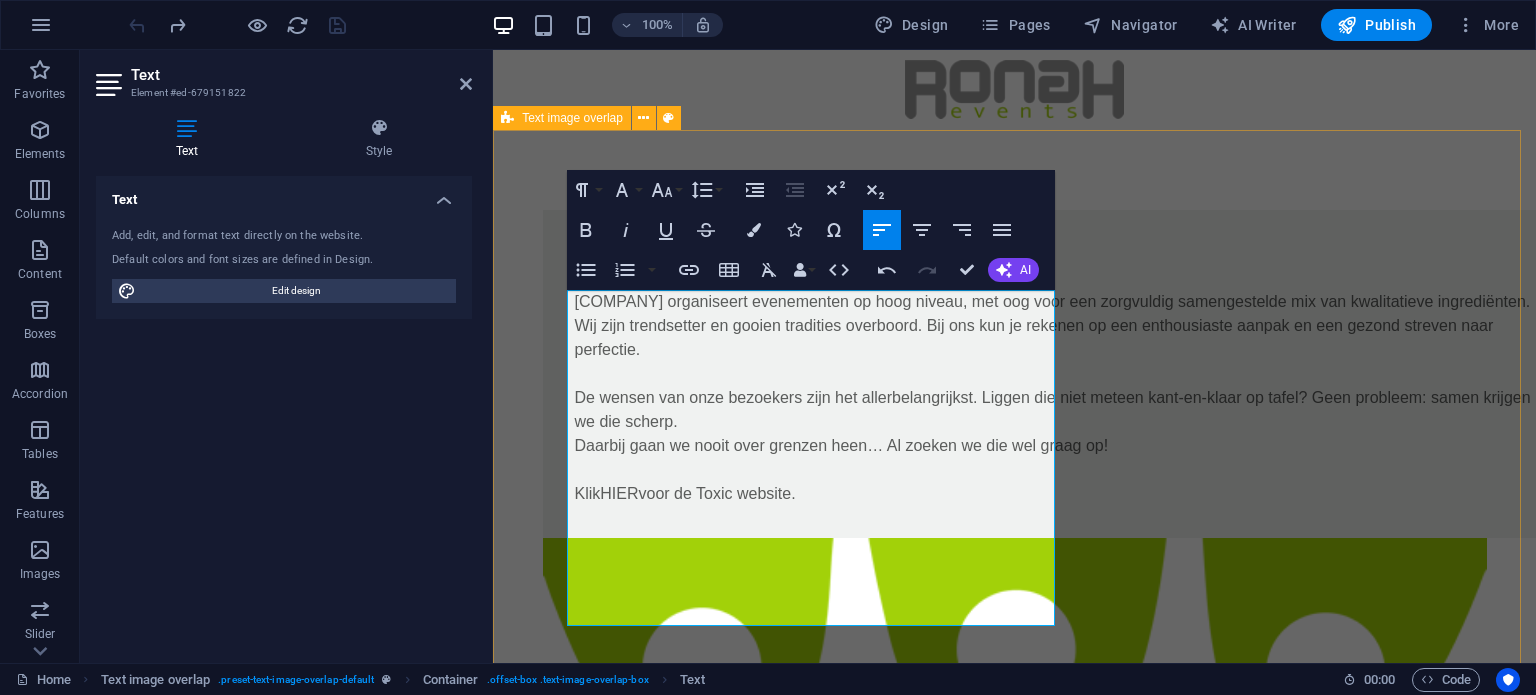 click on "[COMPANY] organiseert evenementen op hoog niveau, met oog voor een zorgvuldig samengestelde mix van kwalitatieve ingrediënten. Wij zijn trendsetter en gooien tradities overboord. Bij ons kun je rekenen op een enthousiaste aanpak en een gezond streven naar perfectie. De wensen van onze bezoekers zijn het allerbelangrijkst. Liggen die niet meteen kant-en-klaar op tafel? Geen probleem: samen krijgen we die scherp. Daarbij gaan we nooit over grenzen heen… Al zoeken we die wel graag op! Klik  HIER  voor de [BRAND] website. [USERNAME]" at bounding box center (1014, 813) 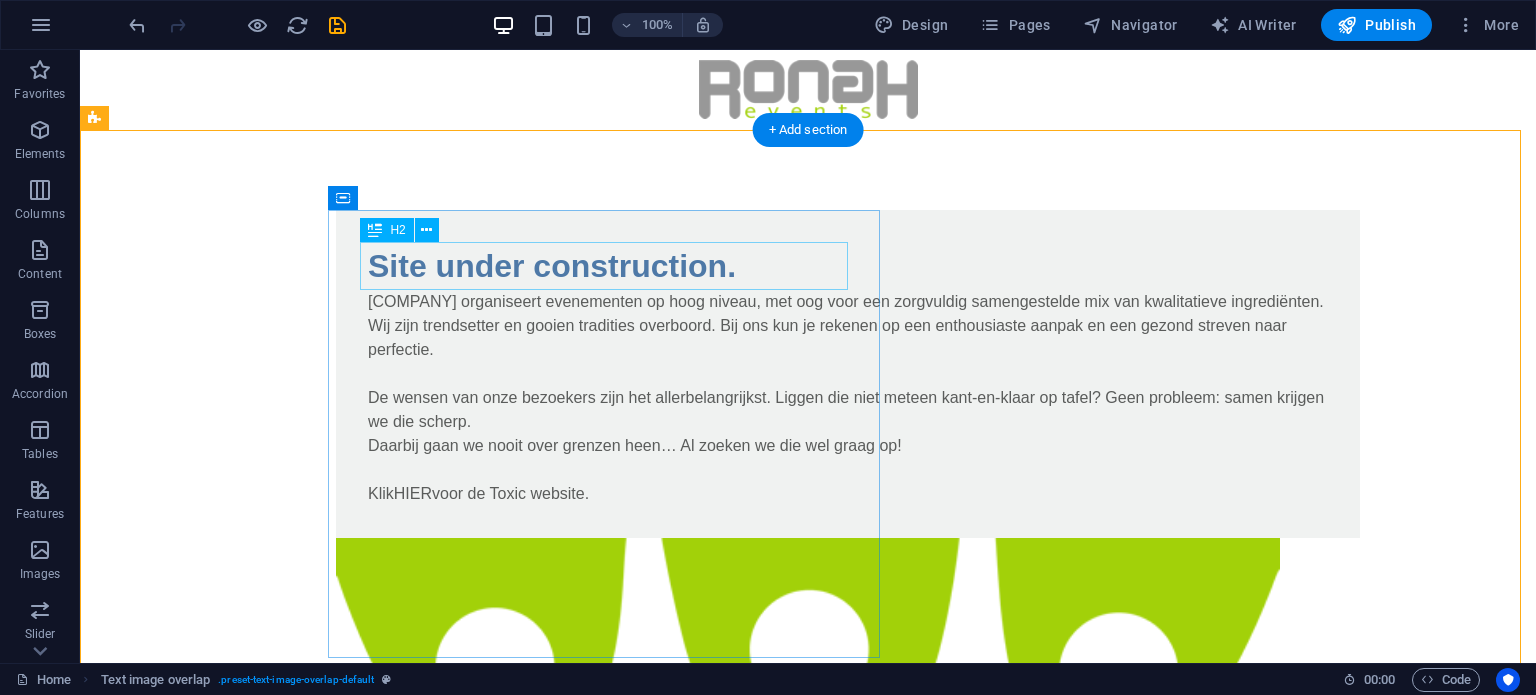 click on "Site under construction." at bounding box center (848, 266) 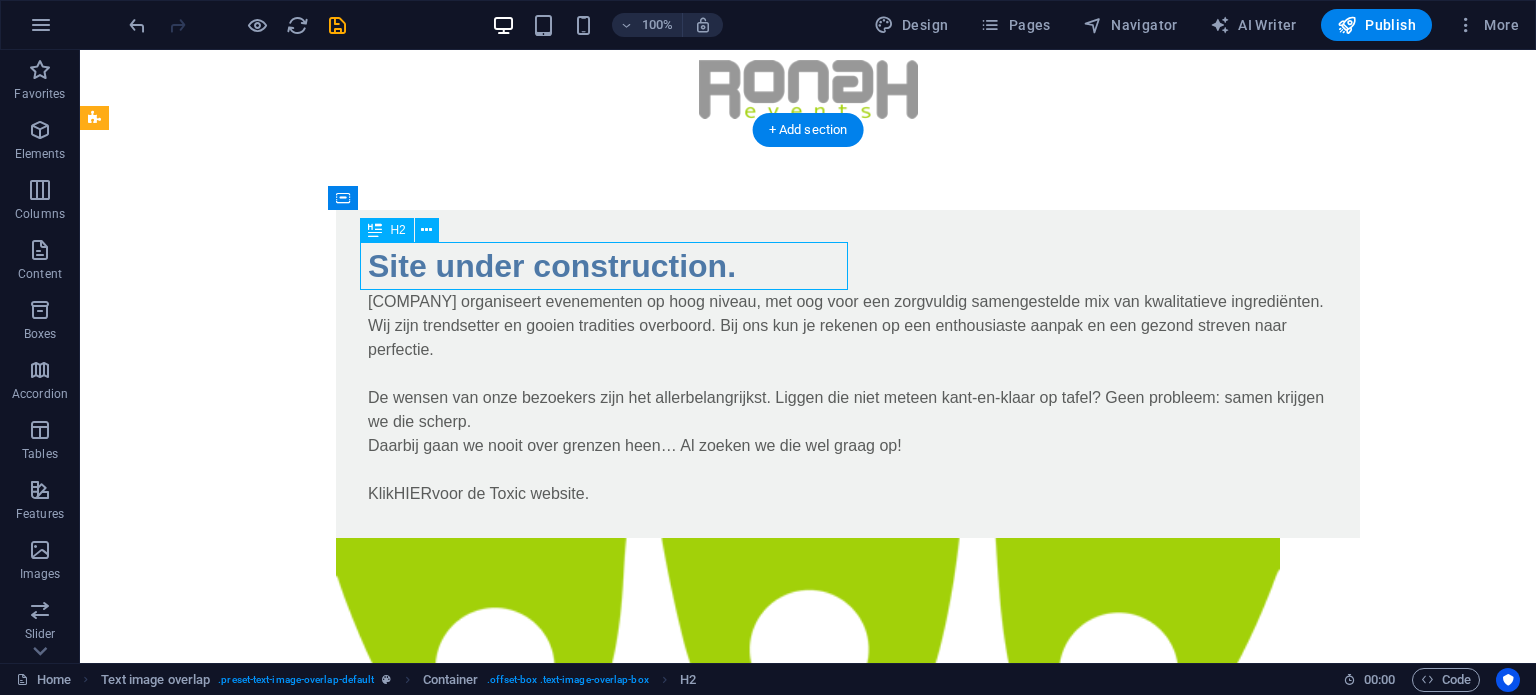 click on "Site under construction." at bounding box center [848, 266] 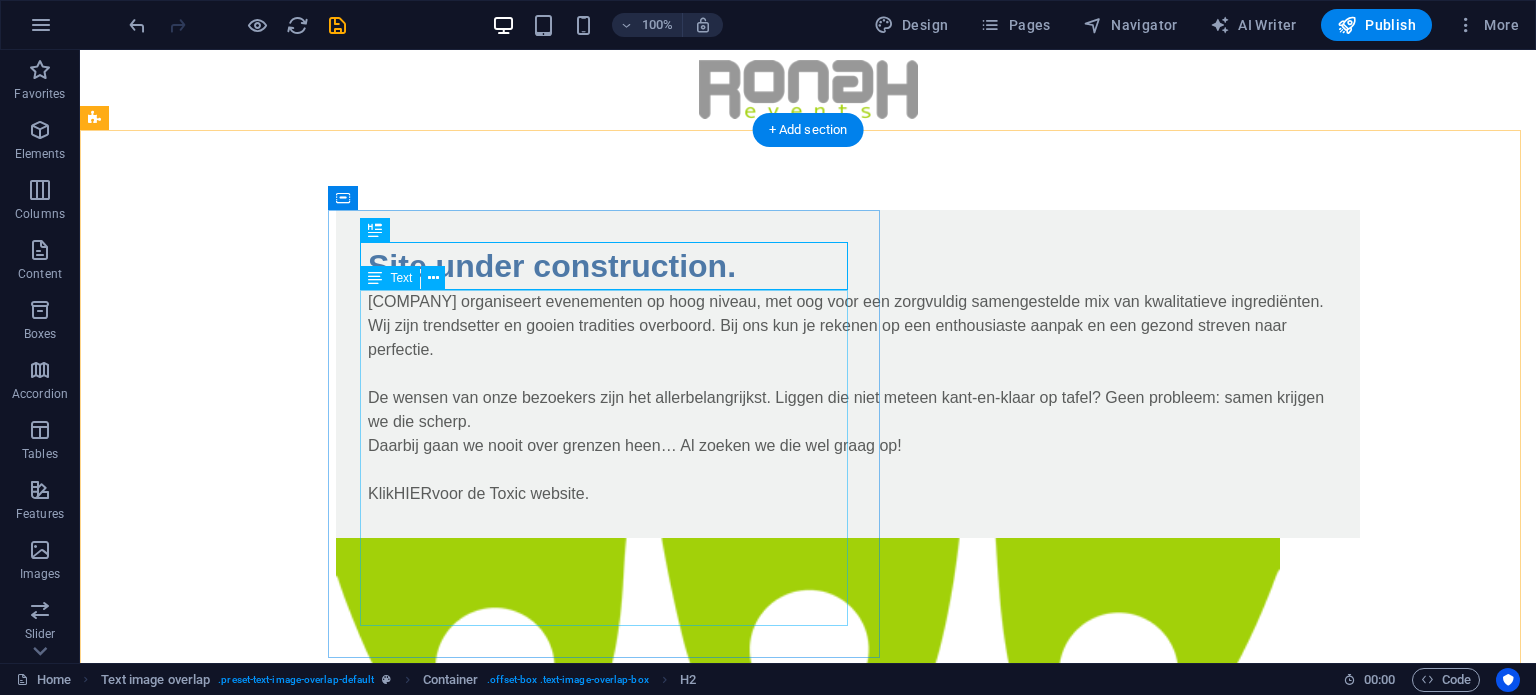 click on "[COMPANY] organiseert evenementen op hoog niveau, met oog voor een zorgvuldig samengestelde mix van kwalitatieve ingrediënten. Wij zijn trendsetter en gooien tradities overboord. Bij ons kun je rekenen op een enthousiaste aanpak en een gezond streven naar perfectie. De wensen van onze bezoekers zijn het allerbelangrijkst. Liggen die niet meteen kant-en-klaar op tafel? Geen probleem: samen krijgen we die scherp. Daarbij gaan we nooit over grenzen heen… Al zoeken we die wel graag op! Klik  HIER  voor de [BRAND] website." at bounding box center (848, 398) 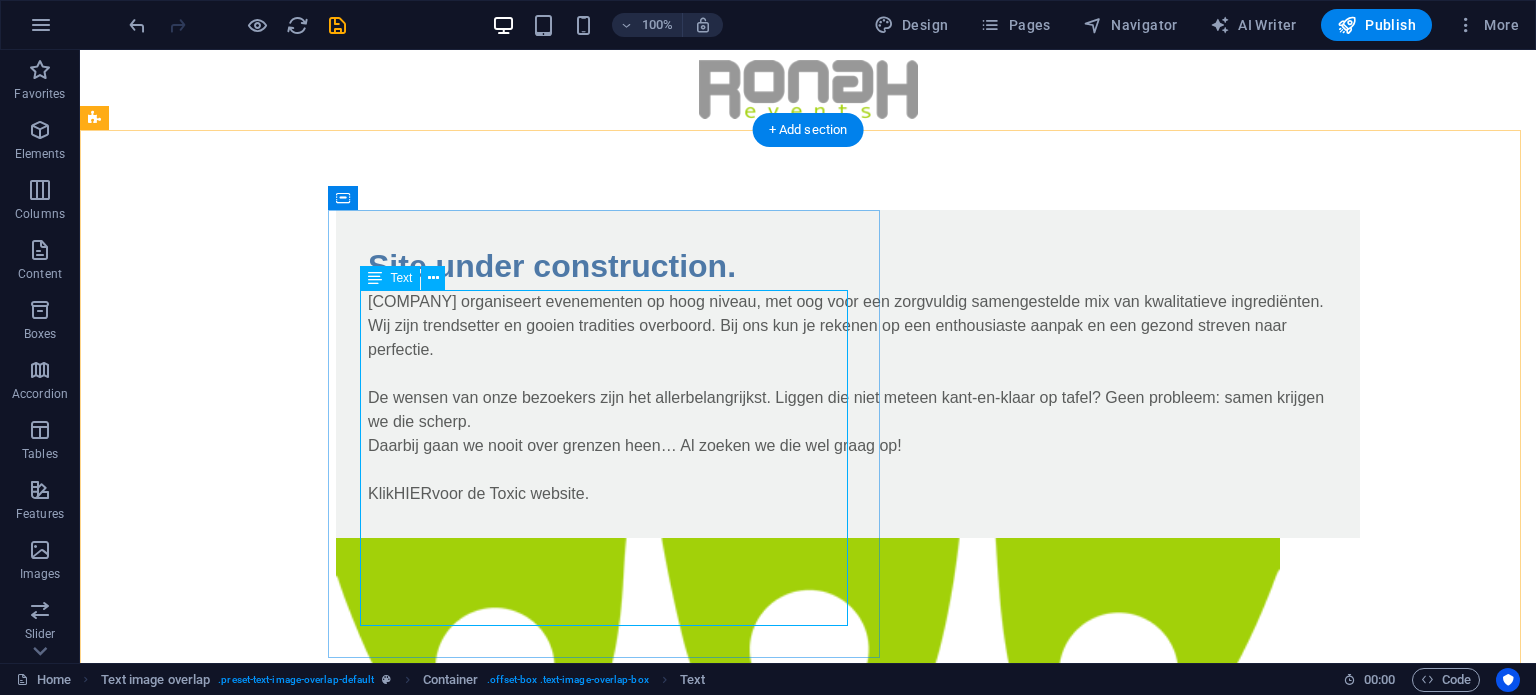 click on "[COMPANY] organiseert evenementen op hoog niveau, met oog voor een zorgvuldig samengestelde mix van kwalitatieve ingrediënten. Wij zijn trendsetter en gooien tradities overboord. Bij ons kun je rekenen op een enthousiaste aanpak en een gezond streven naar perfectie. De wensen van onze bezoekers zijn het allerbelangrijkst. Liggen die niet meteen kant-en-klaar op tafel? Geen probleem: samen krijgen we die scherp. Daarbij gaan we nooit over grenzen heen… Al zoeken we die wel graag op! Klik  HIER  voor de [BRAND] website." at bounding box center [848, 398] 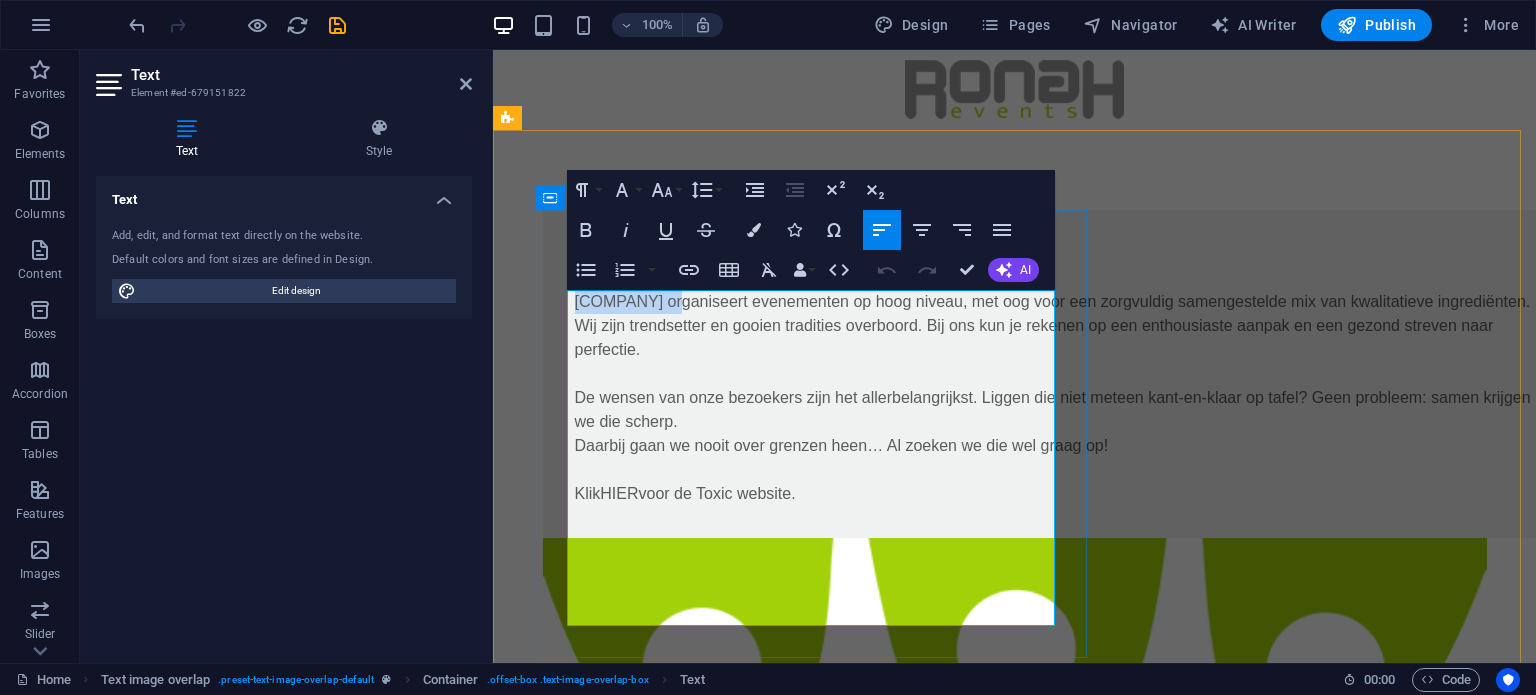 drag, startPoint x: 672, startPoint y: 307, endPoint x: 571, endPoint y: 307, distance: 101 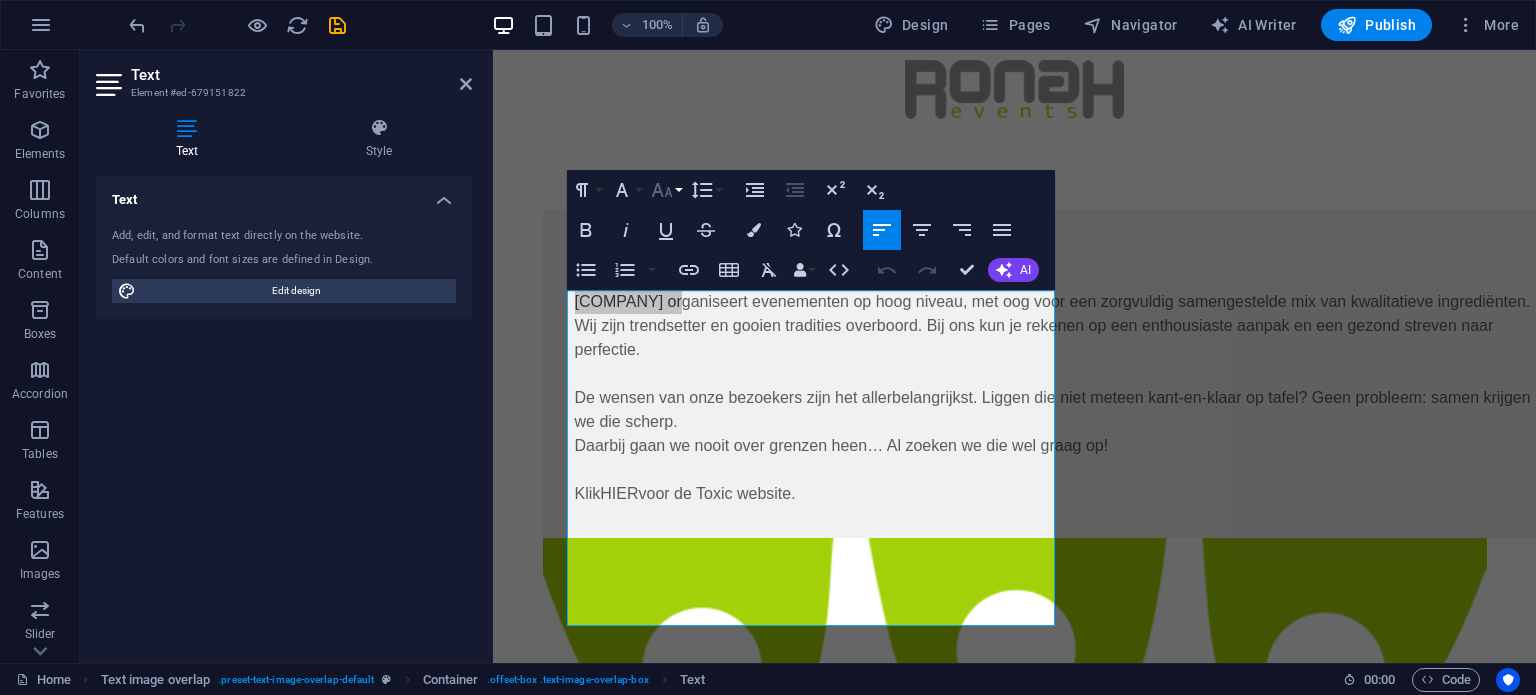 click on "Font Size" at bounding box center (666, 190) 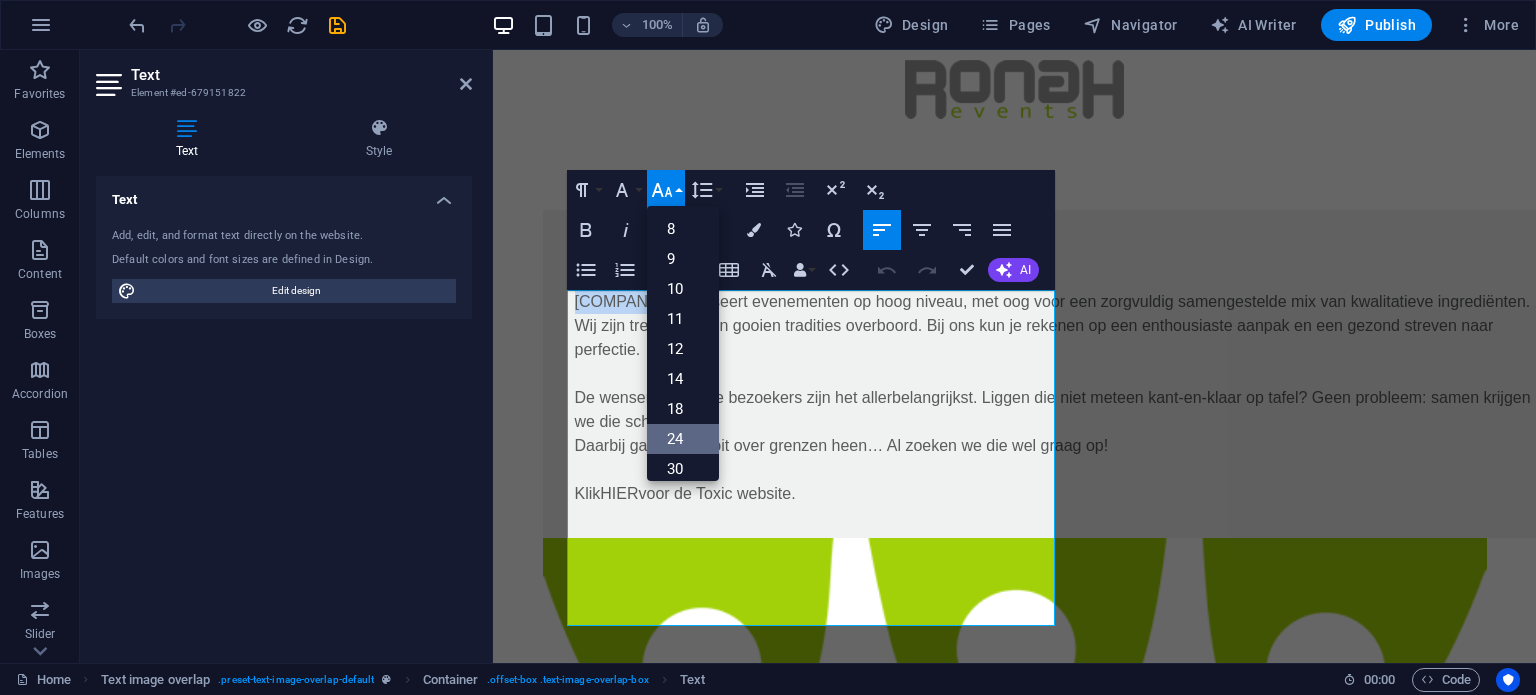 click on "24" at bounding box center (683, 439) 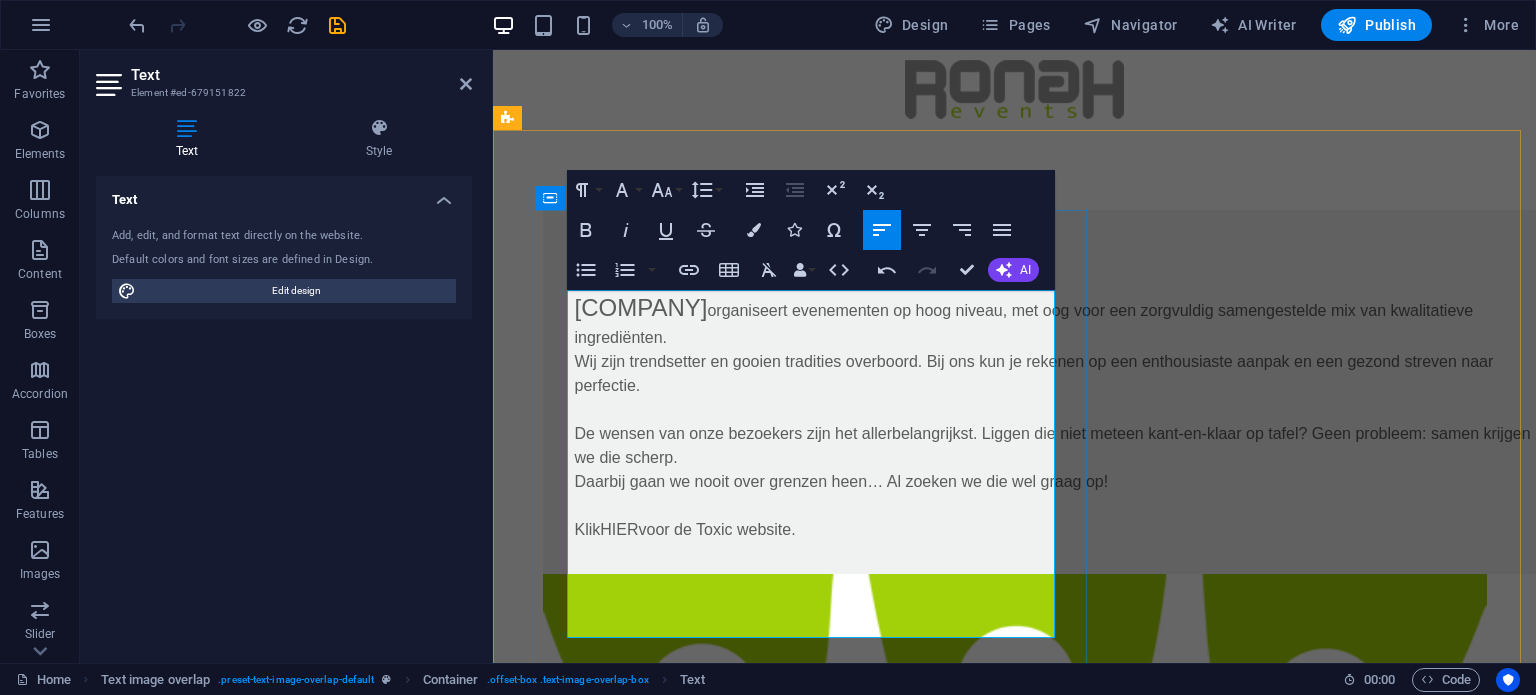 click on "[COMPANY]  organiseert evenementen op hoog niveau, met oog voor een zorgvuldig samengestelde mix van kwalitatieve ingrediënten. Wij zijn trendsetter en gooien tradities overboord. Bij ons kun je rekenen op een enthousiaste aanpak en een gezond streven naar perfectie. De wensen van onze bezoekers zijn het allerbelangrijkst. Liggen die niet meteen kant-en-klaar op tafel? Geen probleem: samen krijgen we die scherp." at bounding box center [1055, 380] 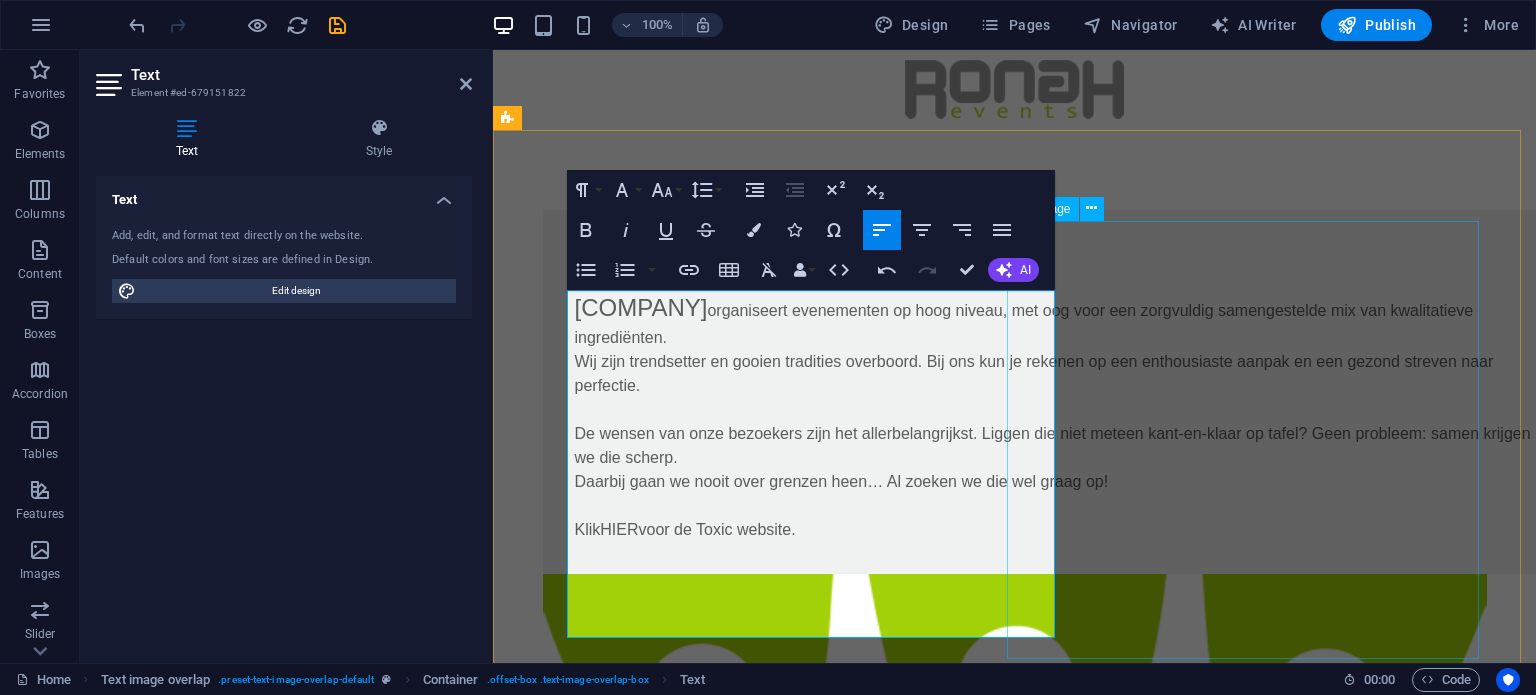 click at bounding box center [1015, 1013] 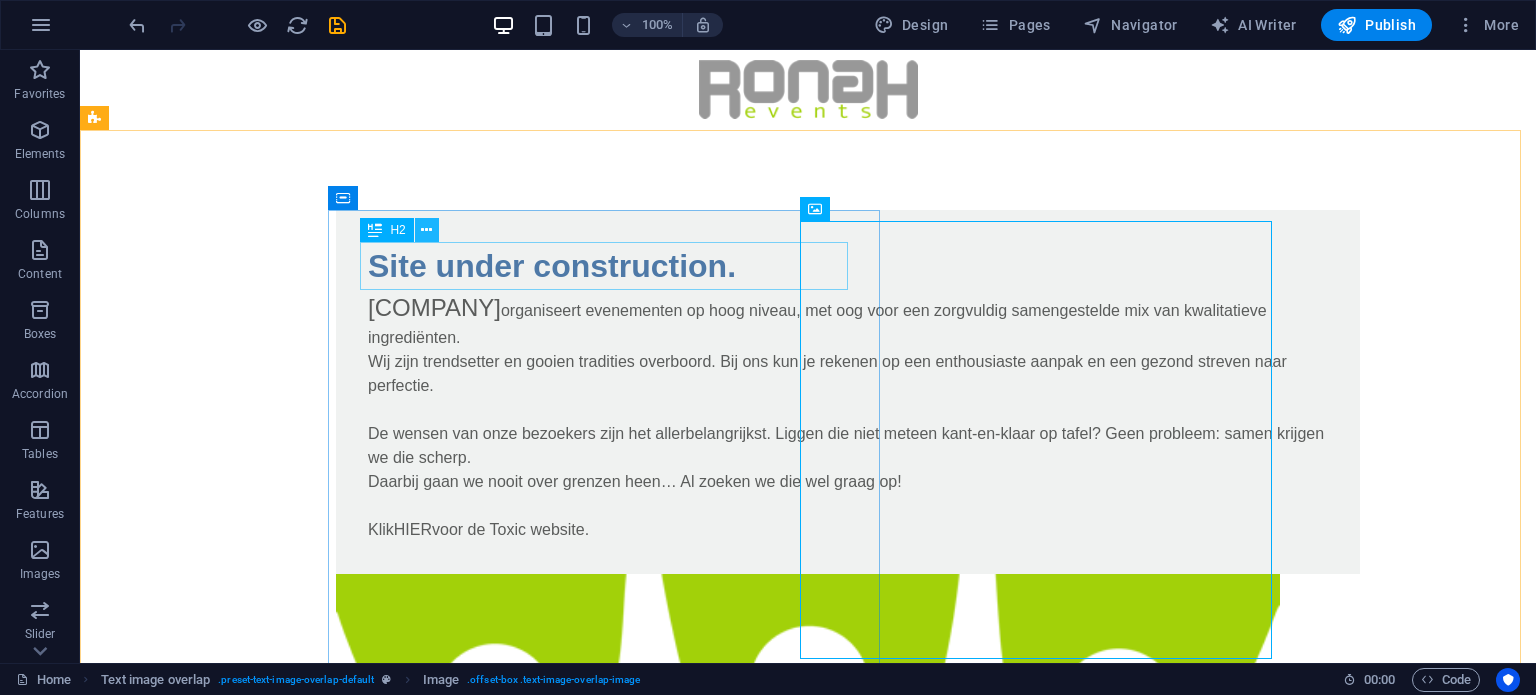 click at bounding box center [426, 230] 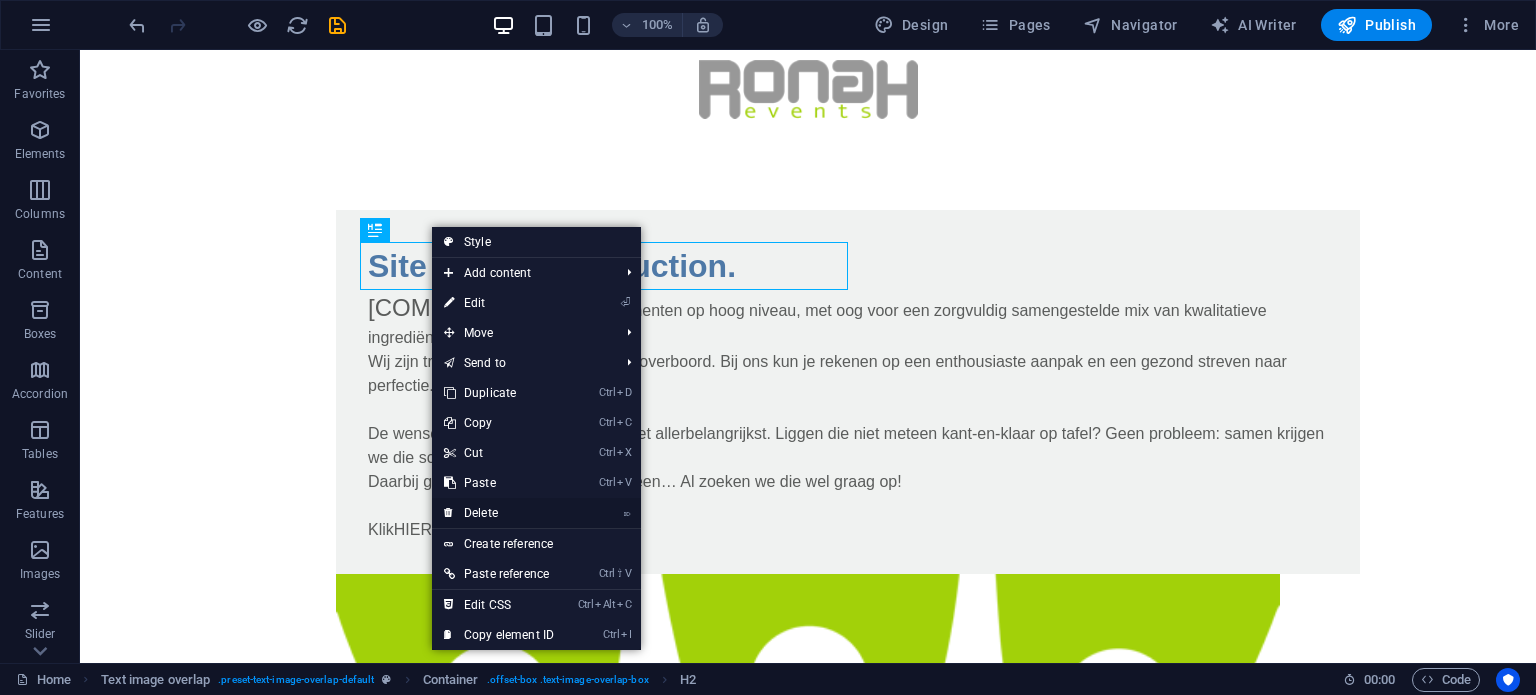 click on "⌦  Delete" at bounding box center (499, 513) 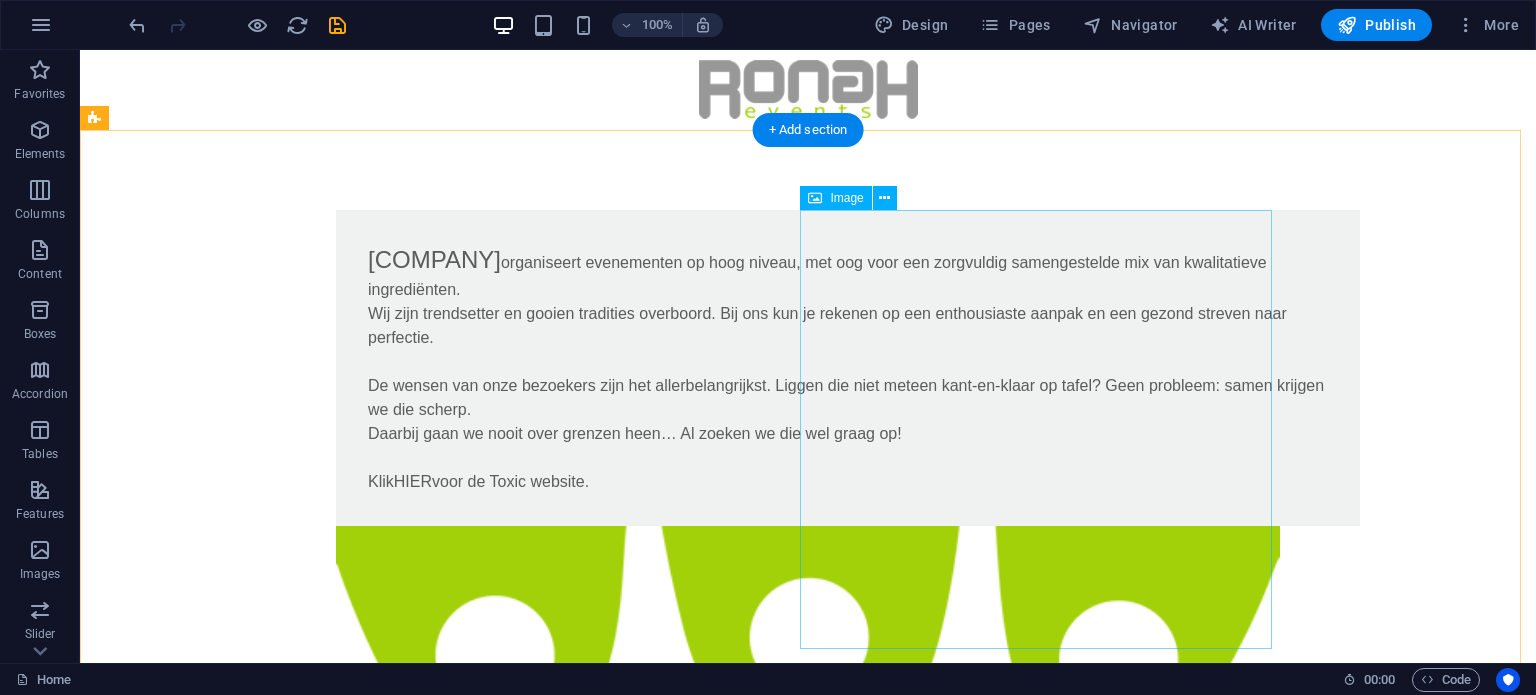 click at bounding box center (808, 965) 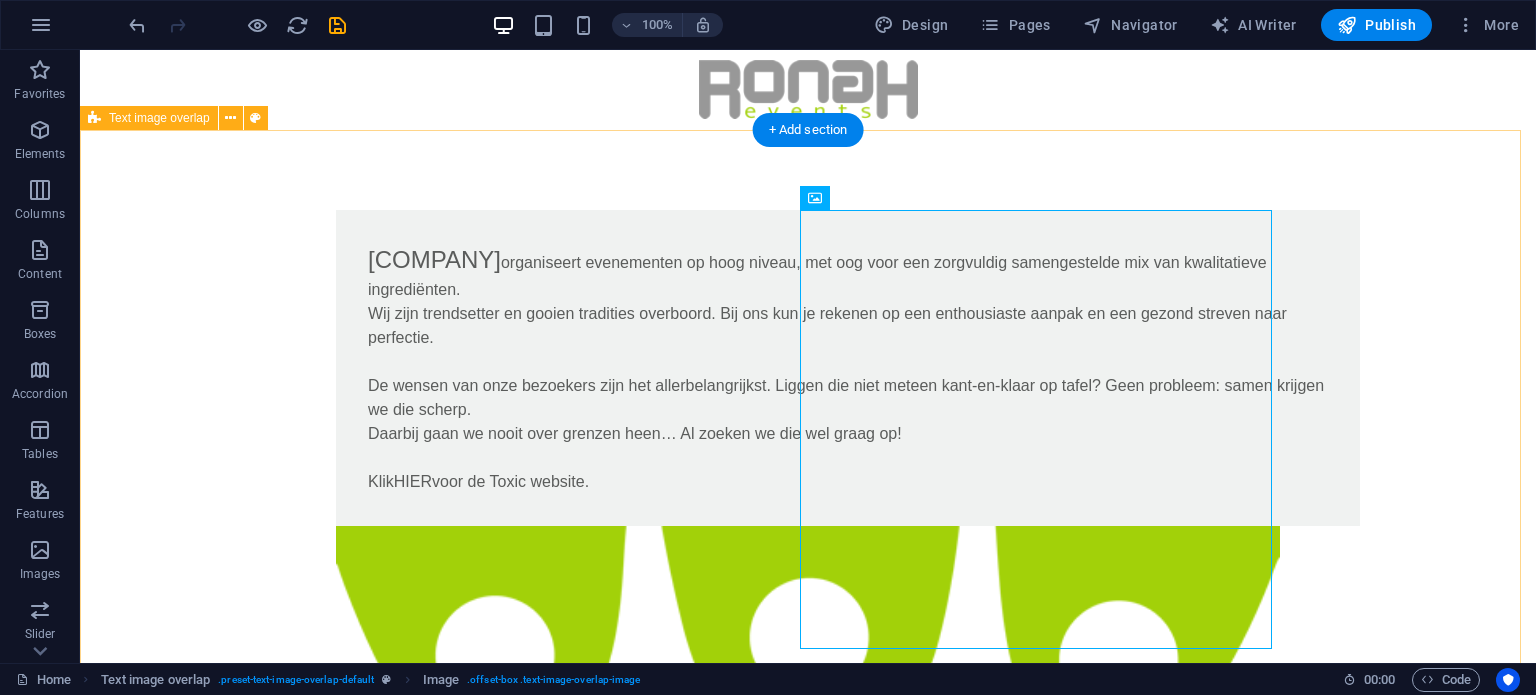 click on "[COMPANY]  organiseert evenementen op hoog niveau, met oog voor een zorgvuldig samengestelde mix van kwalitatieve ingrediënten. Wij zijn trendsetter en gooien tradities overboord. Bij ons kun je rekenen op een enthousiaste aanpak en een gezond streven naar perfectie. De wensen van onze bezoekers zijn het allerbelangrijkst. Liggen die niet meteen kant-en-klaar op tafel? Geen probleem: samen krijgen we die scherp. Daarbij gaan we nooit over grenzen heen… Al zoeken we die wel graag op! Klik  HIER  voor de [BRAND] website." at bounding box center [808, 807] 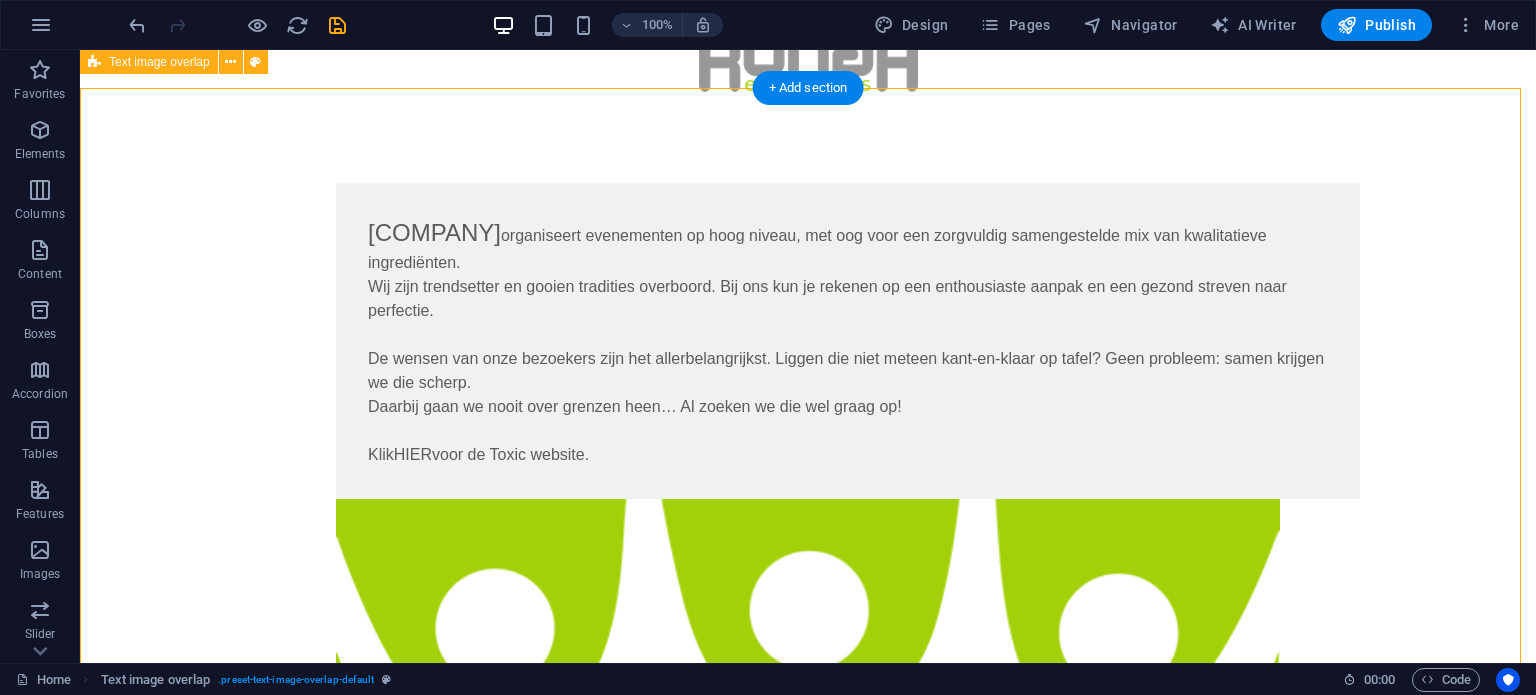 scroll, scrollTop: 0, scrollLeft: 0, axis: both 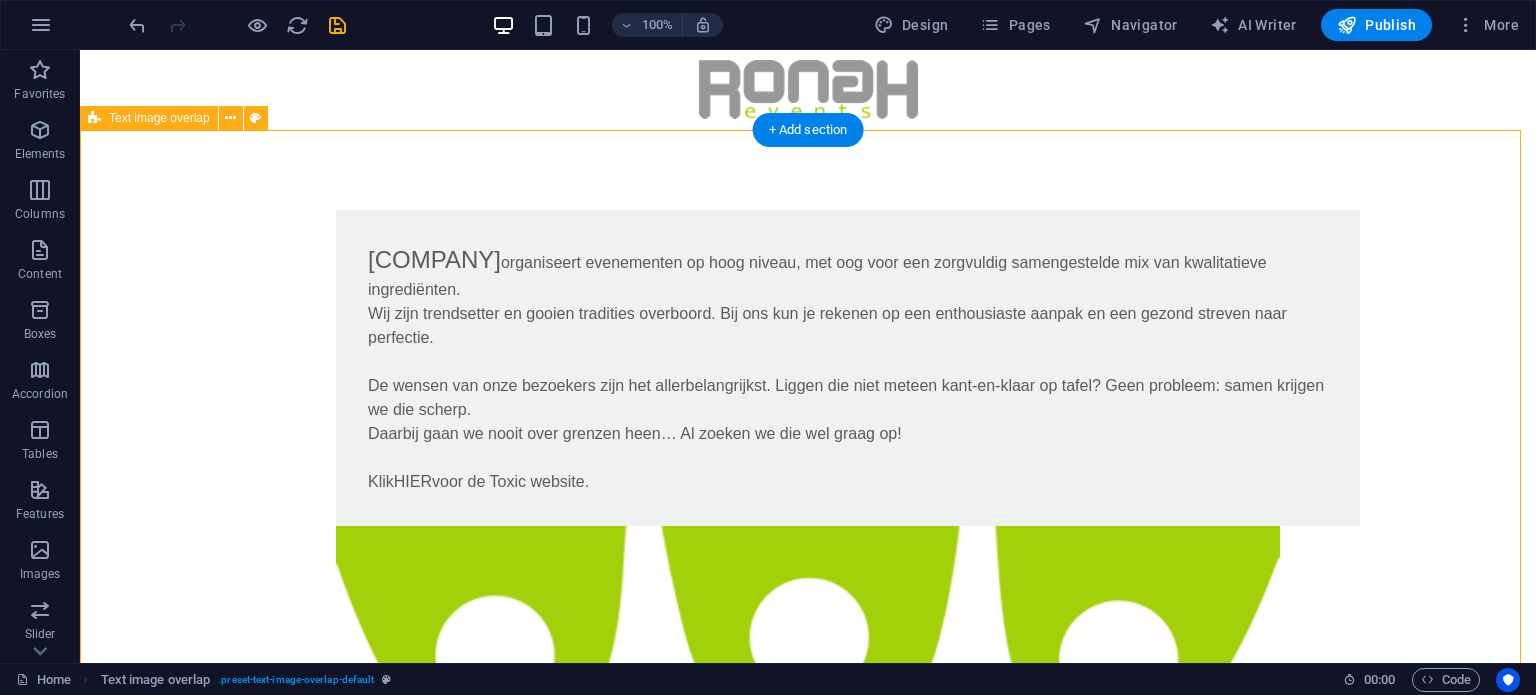 click on "[COMPANY]  organiseert evenementen op hoog niveau, met oog voor een zorgvuldig samengestelde mix van kwalitatieve ingrediënten. Wij zijn trendsetter en gooien tradities overboord. Bij ons kun je rekenen op een enthousiaste aanpak en een gezond streven naar perfectie. De wensen van onze bezoekers zijn het allerbelangrijkst. Liggen die niet meteen kant-en-klaar op tafel? Geen probleem: samen krijgen we die scherp. Daarbij gaan we nooit over grenzen heen… Al zoeken we die wel graag op! Klik  HIER  voor de [BRAND] website." at bounding box center [808, 807] 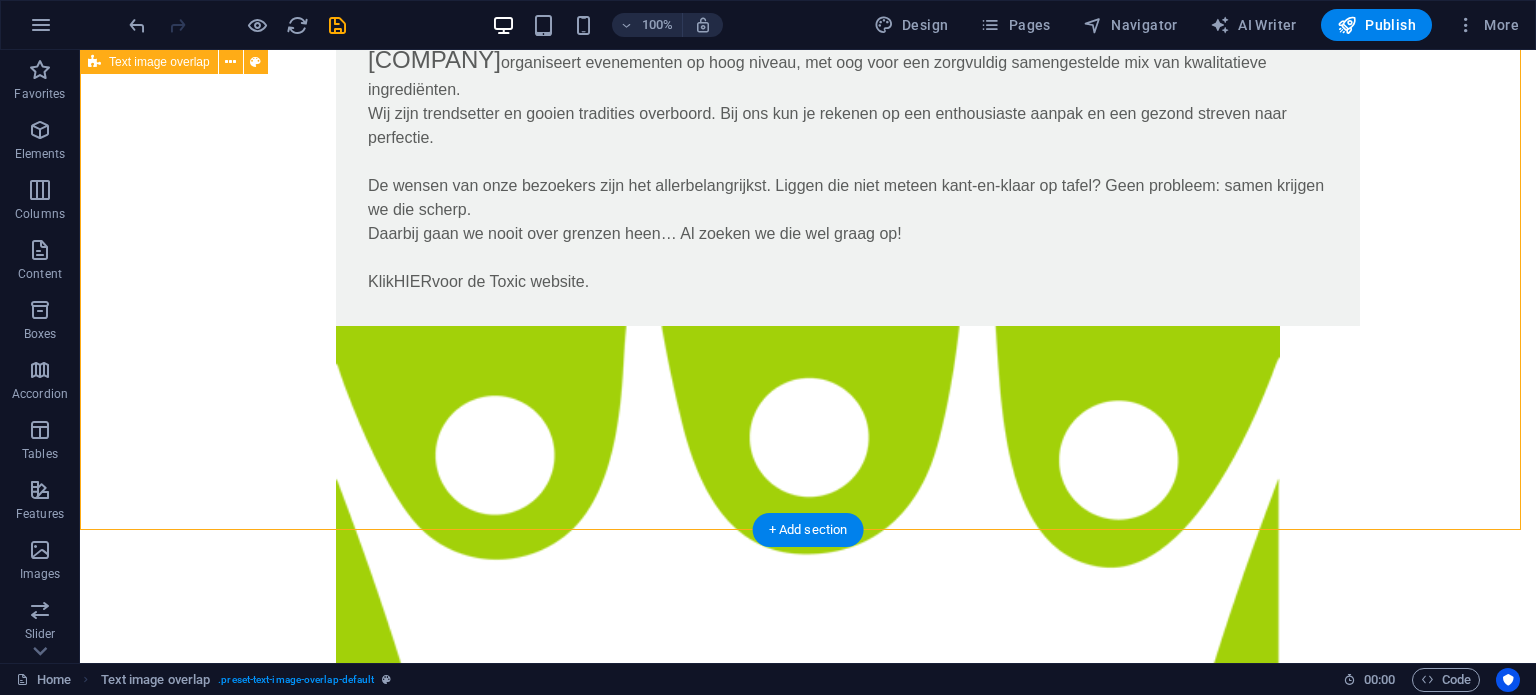 scroll, scrollTop: 0, scrollLeft: 0, axis: both 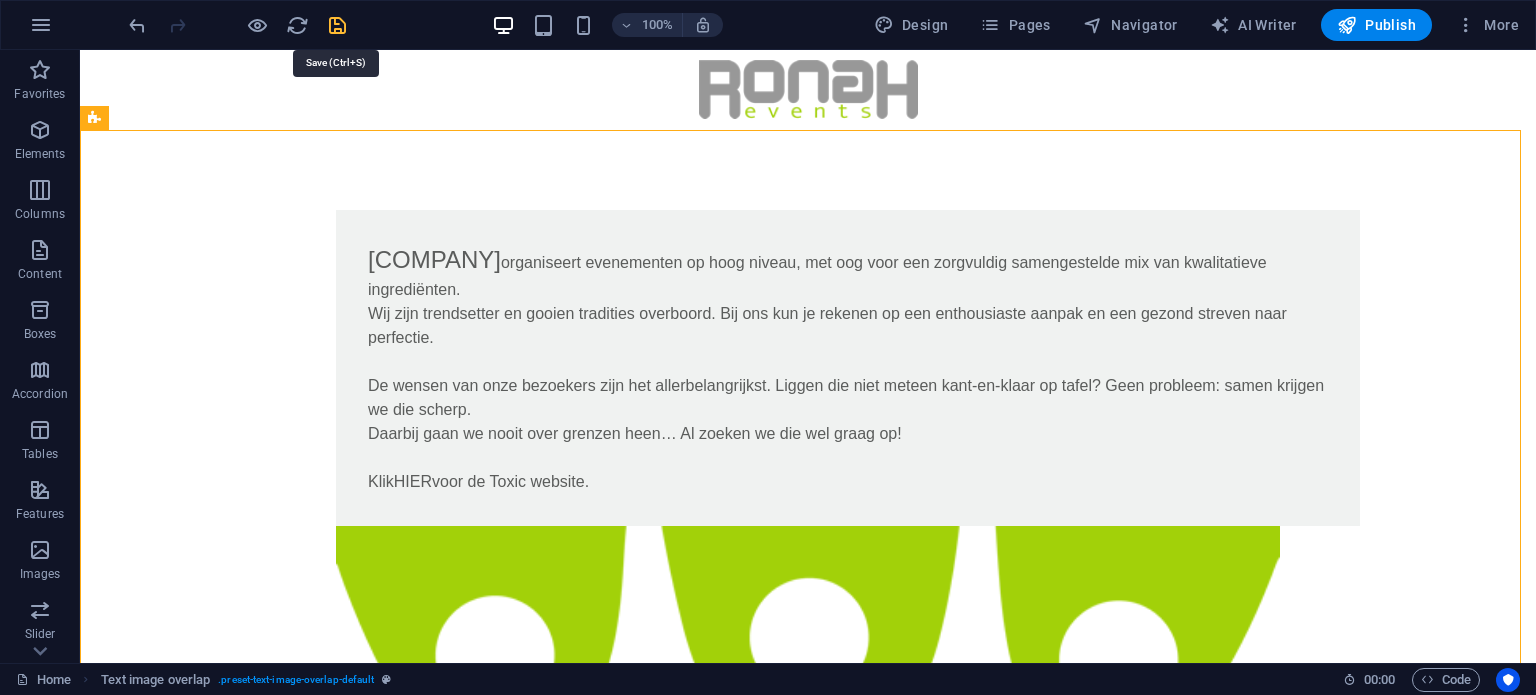 click at bounding box center [337, 25] 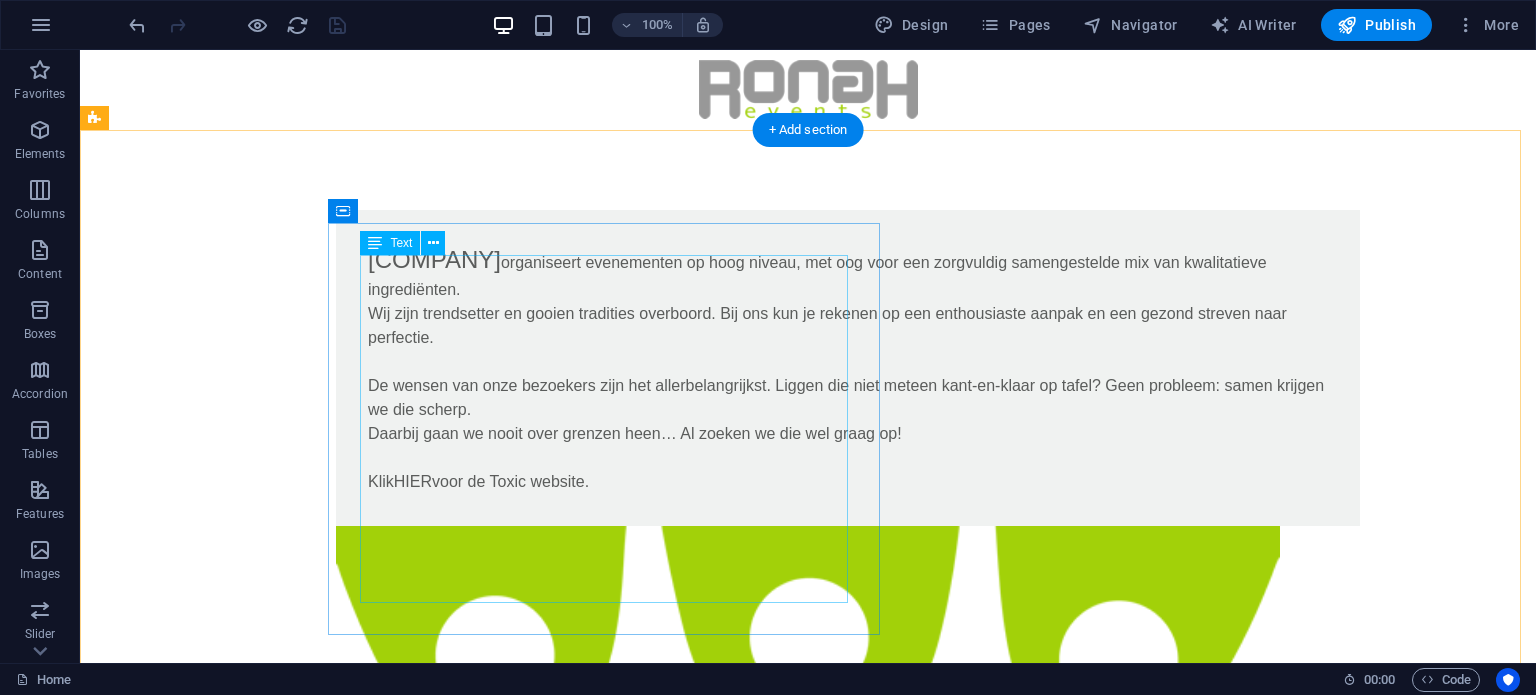 click on "[COMPANY]  organiseert evenementen op hoog niveau, met oog voor een zorgvuldig samengestelde mix van kwalitatieve ingrediënten. Wij zijn trendsetter en gooien tradities overboord. Bij ons kun je rekenen op een enthousiaste aanpak en een gezond streven naar perfectie. De wensen van onze bezoekers zijn het allerbelangrijkst. Liggen die niet meteen kant-en-klaar op tafel? Geen probleem: samen krijgen we die scherp. Daarbij gaan we nooit over grenzen heen… Al zoeken we die wel graag op! Klik  HIER  voor de [BRAND] website." at bounding box center (848, 368) 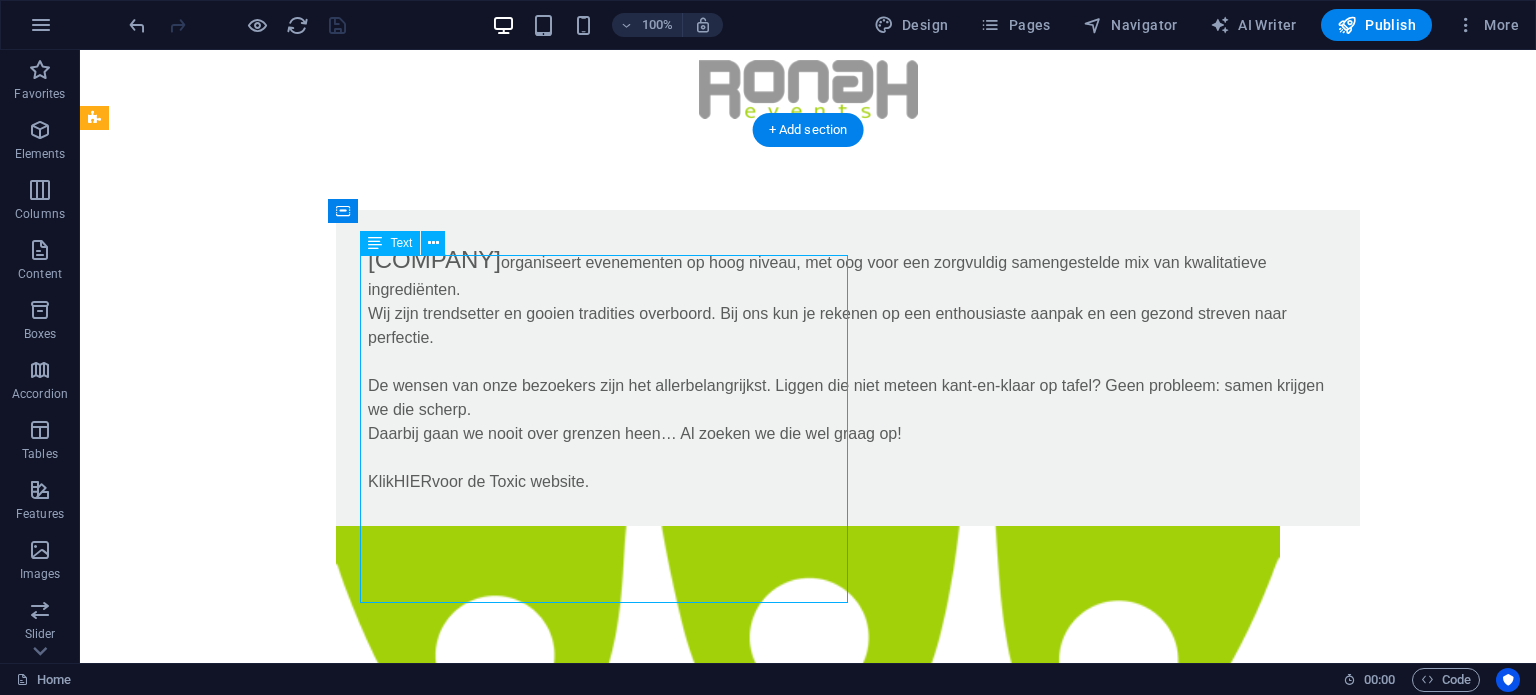 click on "[COMPANY]  organiseert evenementen op hoog niveau, met oog voor een zorgvuldig samengestelde mix van kwalitatieve ingrediënten. Wij zijn trendsetter en gooien tradities overboord. Bij ons kun je rekenen op een enthousiaste aanpak en een gezond streven naar perfectie. De wensen van onze bezoekers zijn het allerbelangrijkst. Liggen die niet meteen kant-en-klaar op tafel? Geen probleem: samen krijgen we die scherp. Daarbij gaan we nooit over grenzen heen… Al zoeken we die wel graag op! Klik  HIER  voor de [BRAND] website." at bounding box center (848, 368) 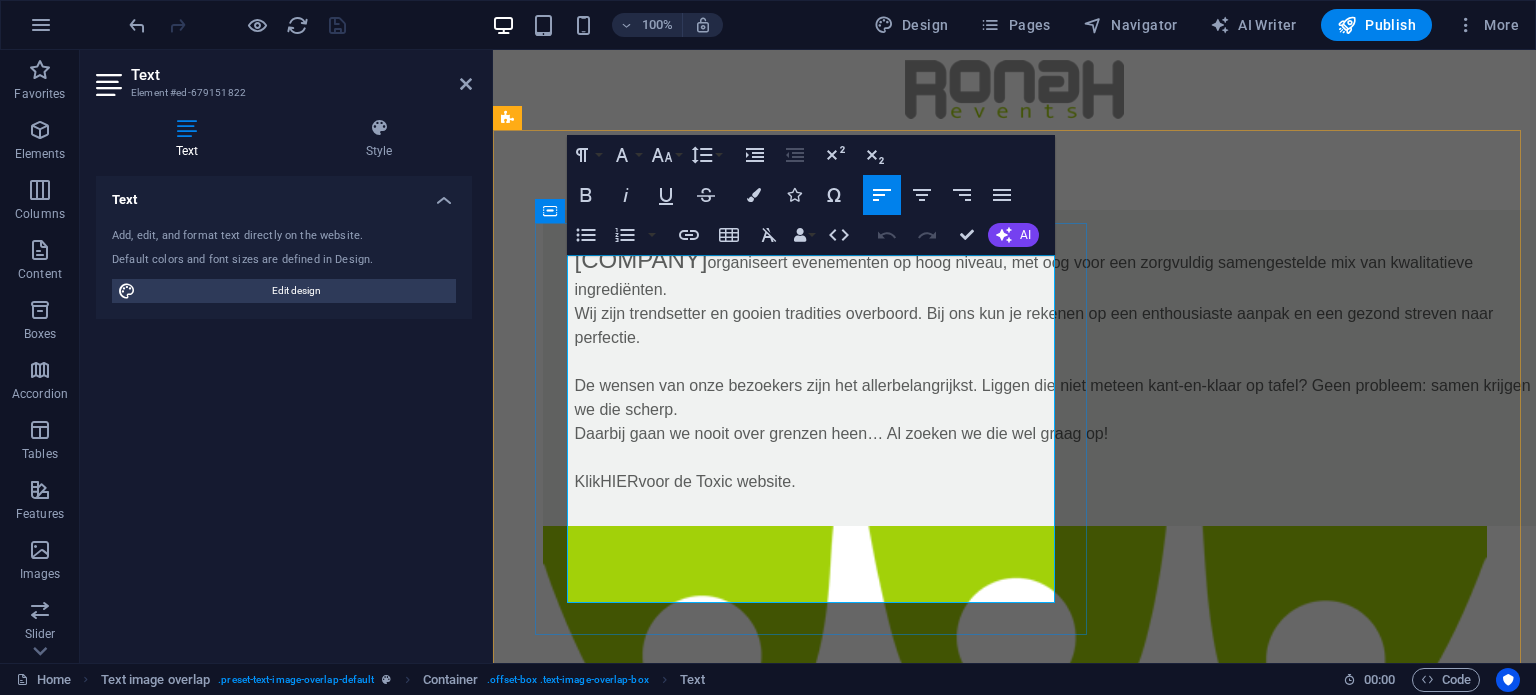 click on "[COMPANY]  organiseert evenementen op hoog niveau, met oog voor een zorgvuldig samengestelde mix van kwalitatieve ingrediënten. Wij zijn trendsetter en gooien tradities overboord. Bij ons kun je rekenen op een enthousiaste aanpak en een gezond streven naar perfectie. De wensen van onze bezoekers zijn het allerbelangrijkst. Liggen die niet meteen kant-en-klaar op tafel? Geen probleem: samen krijgen we die scherp." at bounding box center [1055, 332] 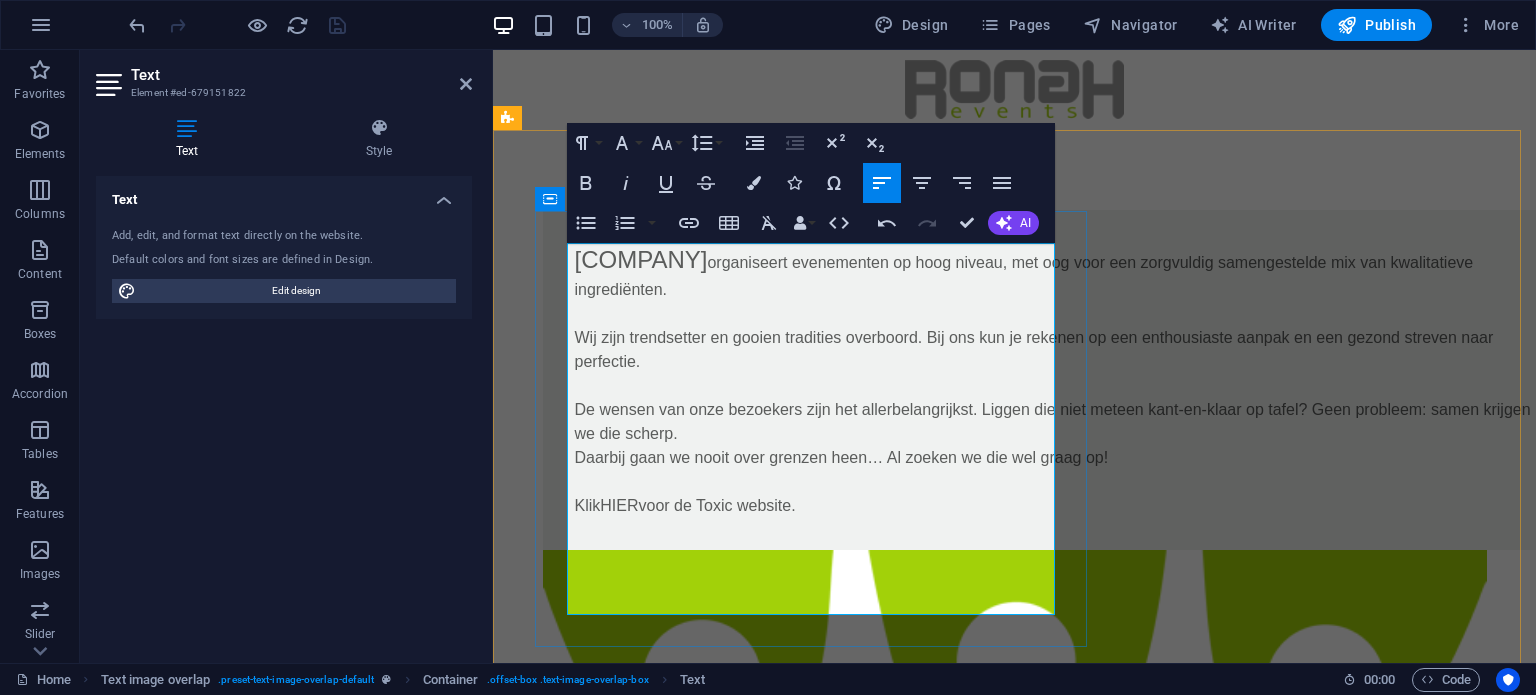click on "[COMPANY]  organiseert evenementen op hoog niveau, met oog voor een zorgvuldig samengestelde mix van kwalitatieve ingrediënten." at bounding box center (1055, 272) 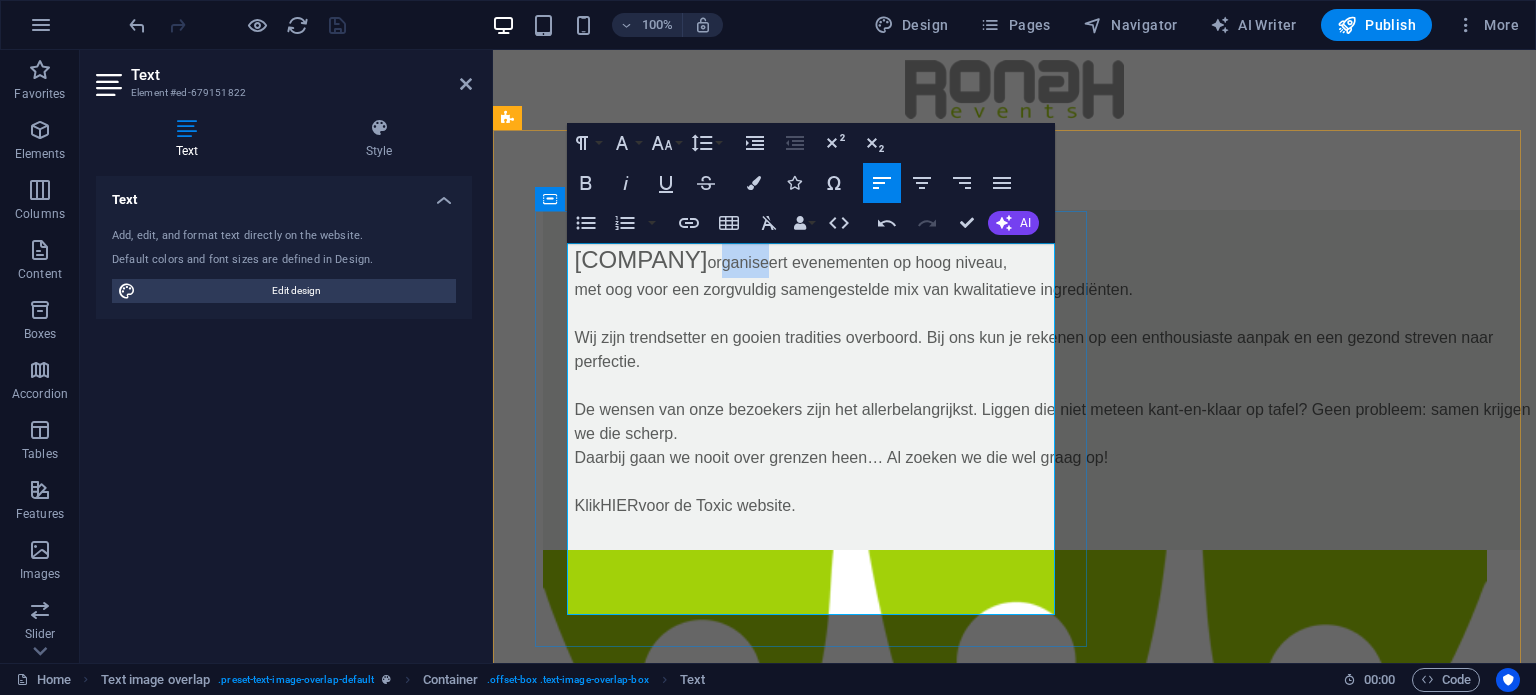 drag, startPoint x: 733, startPoint y: 261, endPoint x: 782, endPoint y: 263, distance: 49.0408 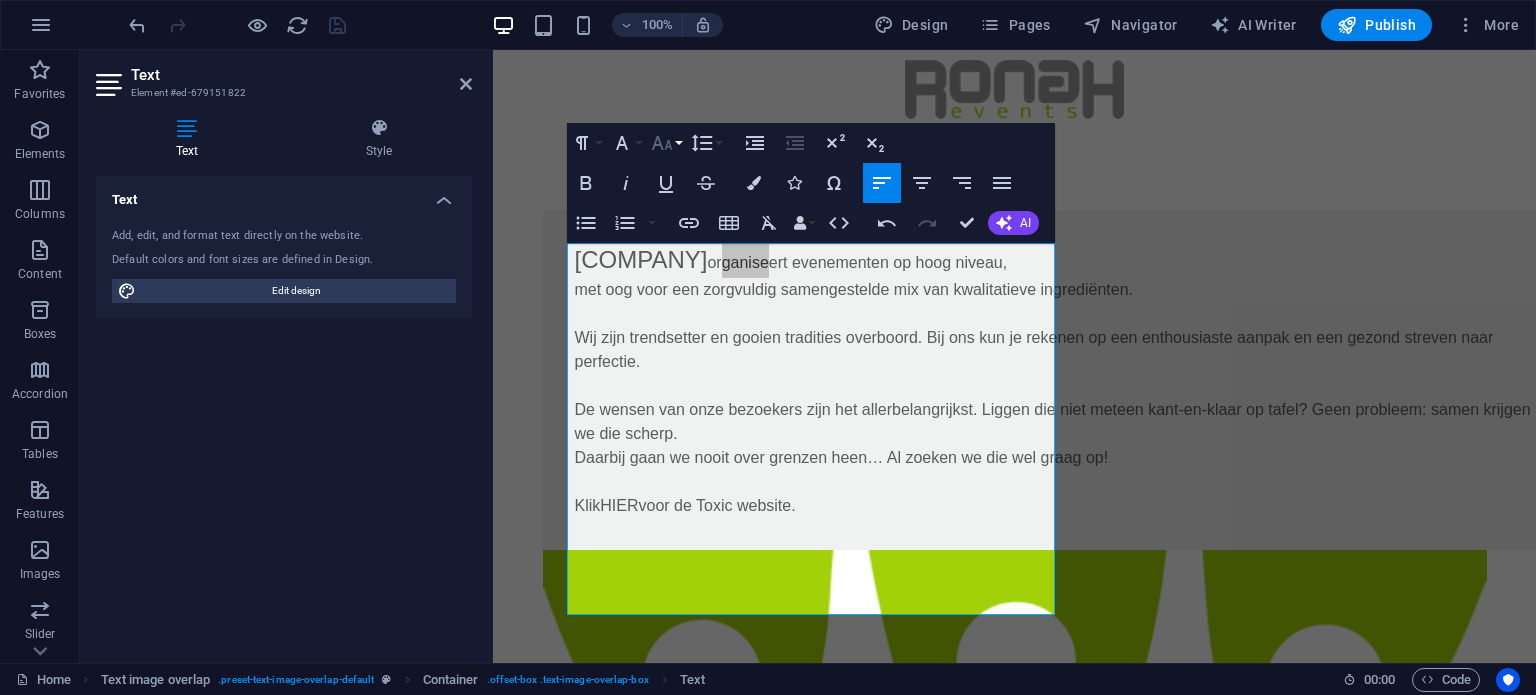 click on "Font Size" at bounding box center [666, 143] 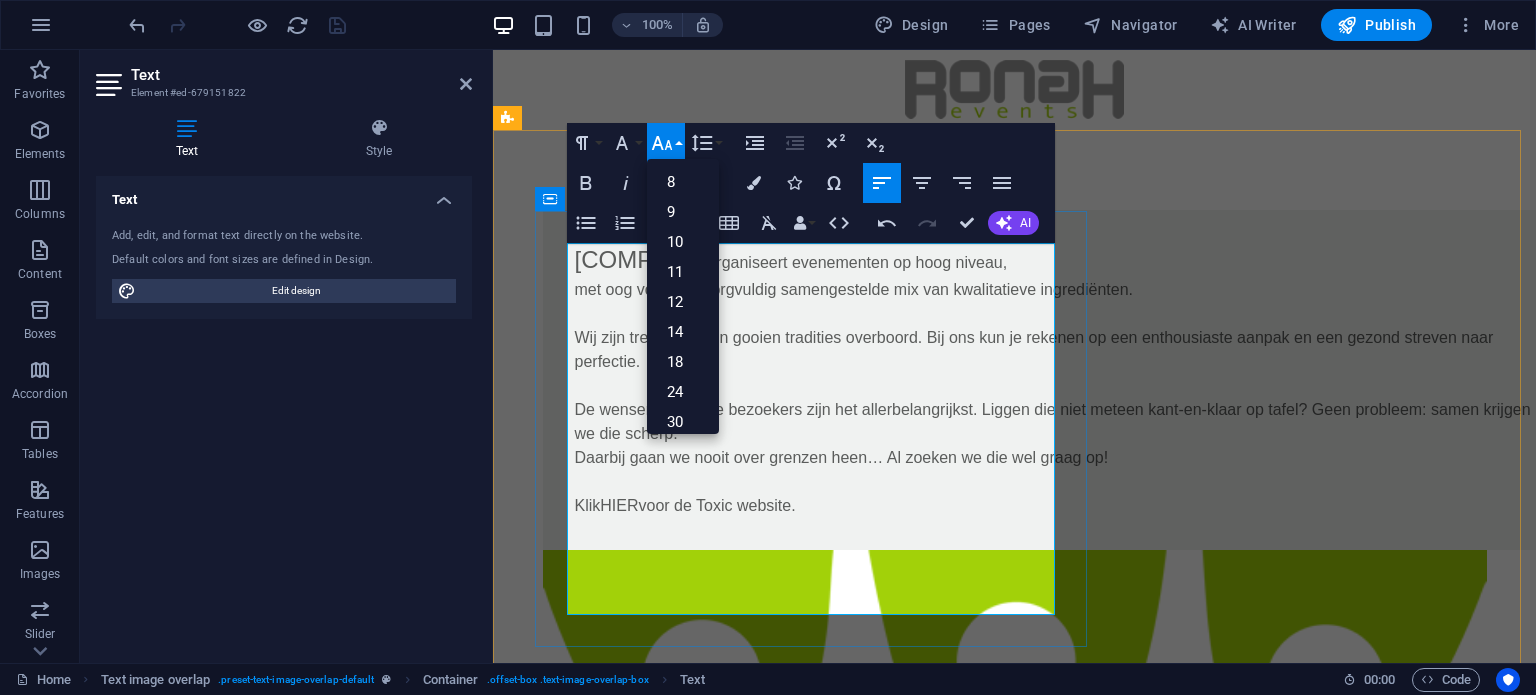 click on "Wij zijn trendsetter en gooien tradities overboord. Bij ons kun je rekenen op een enthousiaste aanpak en een gezond streven naar perfectie. De wensen van onze bezoekers zijn het allerbelangrijkst. Liggen die niet meteen kant-en-klaar op tafel? Geen probleem: samen krijgen we die scherp." at bounding box center [1055, 374] 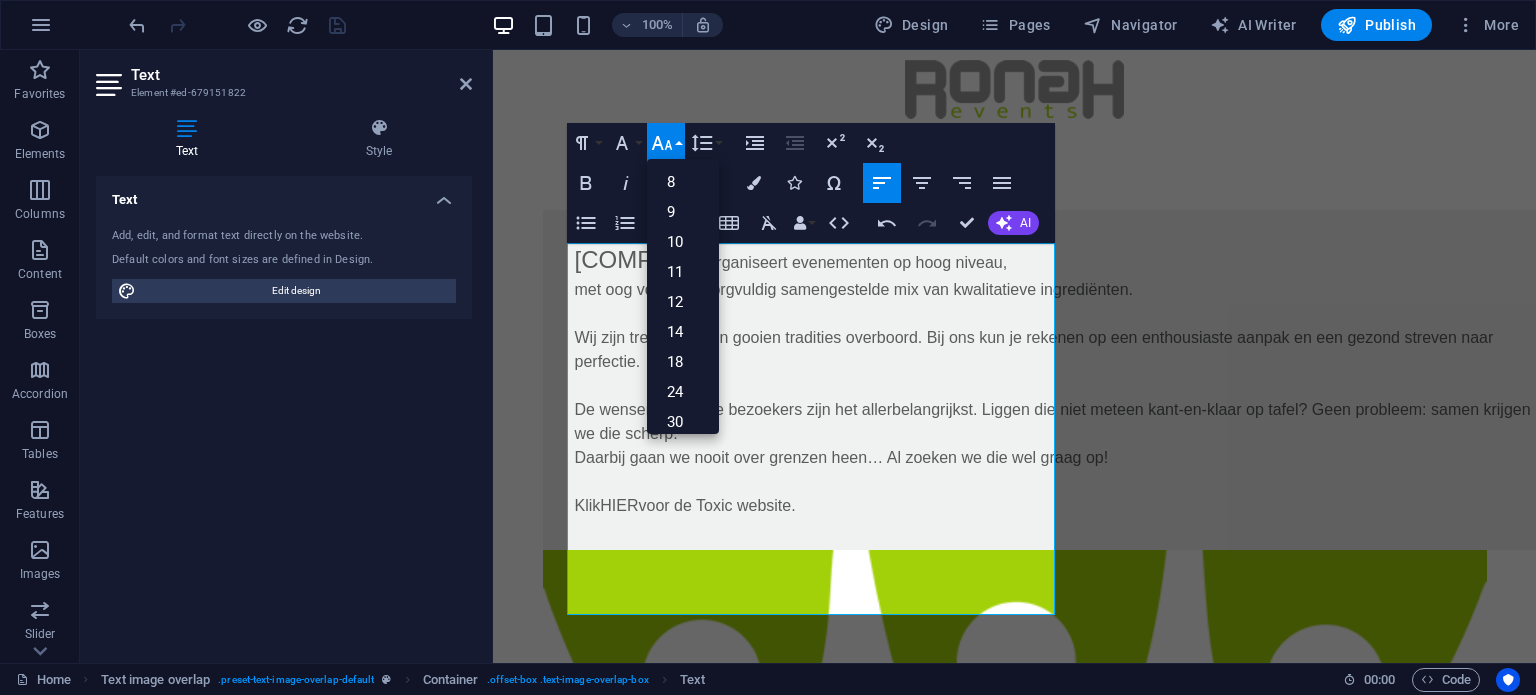 click on "Paragraph Format Normal Heading 1 Heading 2 Heading 3 Heading 4 Heading 5 Heading 6 Code Font Family Arial Georgia Impact Tahoma Times New Roman Verdana Font Size 8 9 10 11 12 14 18 24 30 36 48 60 72 96 Line Height Default Single 1.15 1.5 Double Increase Indent Decrease Indent Superscript Subscript Bold Italic Underline Strikethrough Colors Icons Special Characters Align Left Align Center Align Right Align Justify Unordered List   Default Circle Disc Square    Ordered List   Default Lower Alpha Lower Greek Lower Roman Upper Alpha Upper Roman    Insert Link Insert Table Clear Formatting Data Bindings Company First name Last name Street ZIP code City Email Phone Mobile Fax Custom field 1 Custom field 2 Custom field 3 Custom field 4 Custom field 5 Custom field 6 HTML Undo Redo Confirm (Ctrl+⏎) AI Improve Make shorter Make longer Fix spelling & grammar Translate to English Generate text" at bounding box center [811, 183] 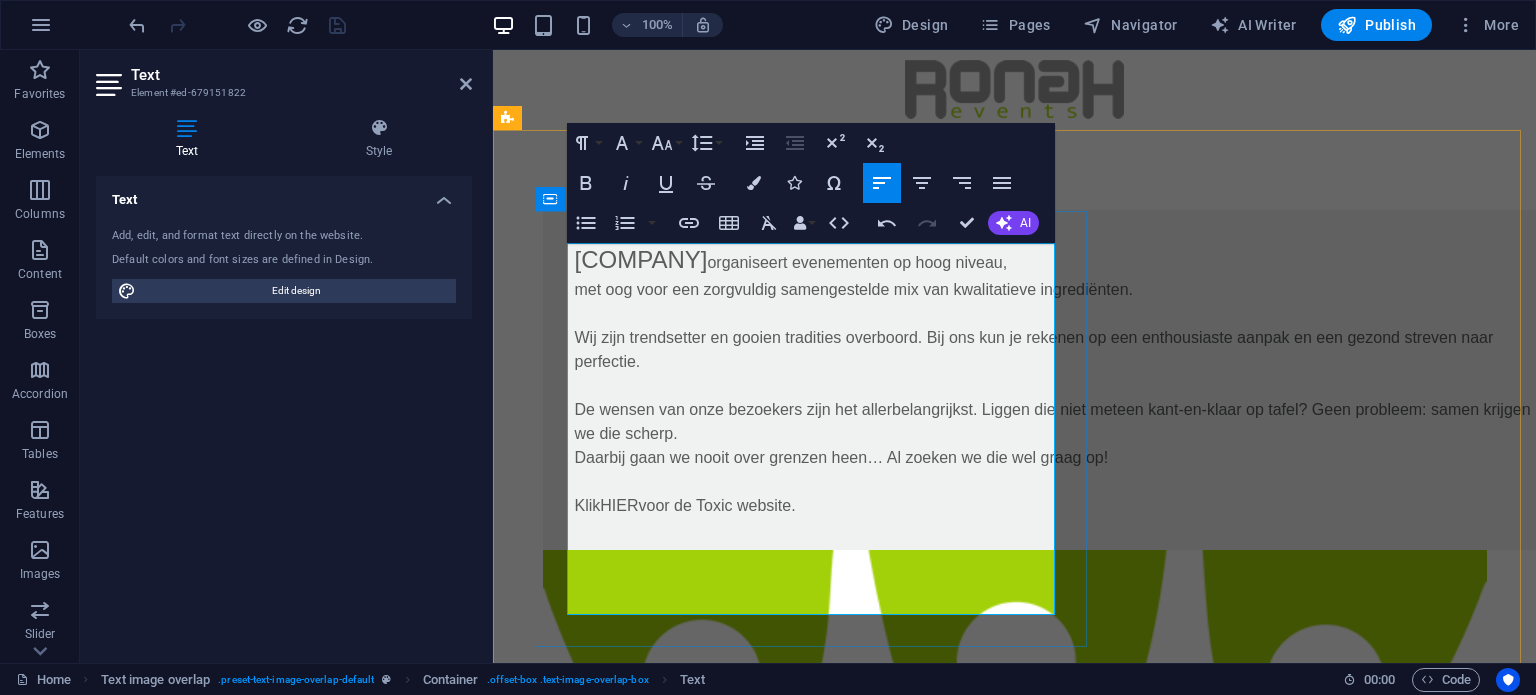 drag, startPoint x: 722, startPoint y: 262, endPoint x: 570, endPoint y: 256, distance: 152.11838 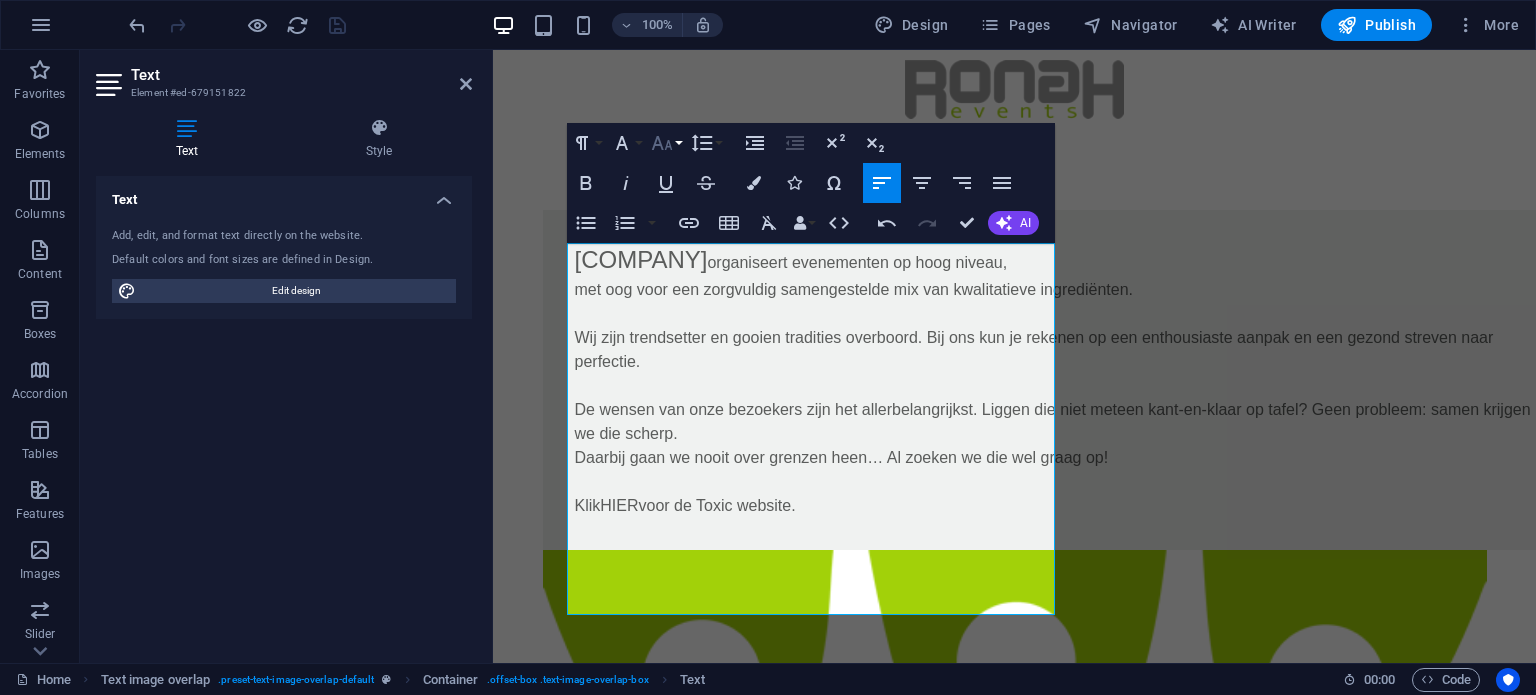 click 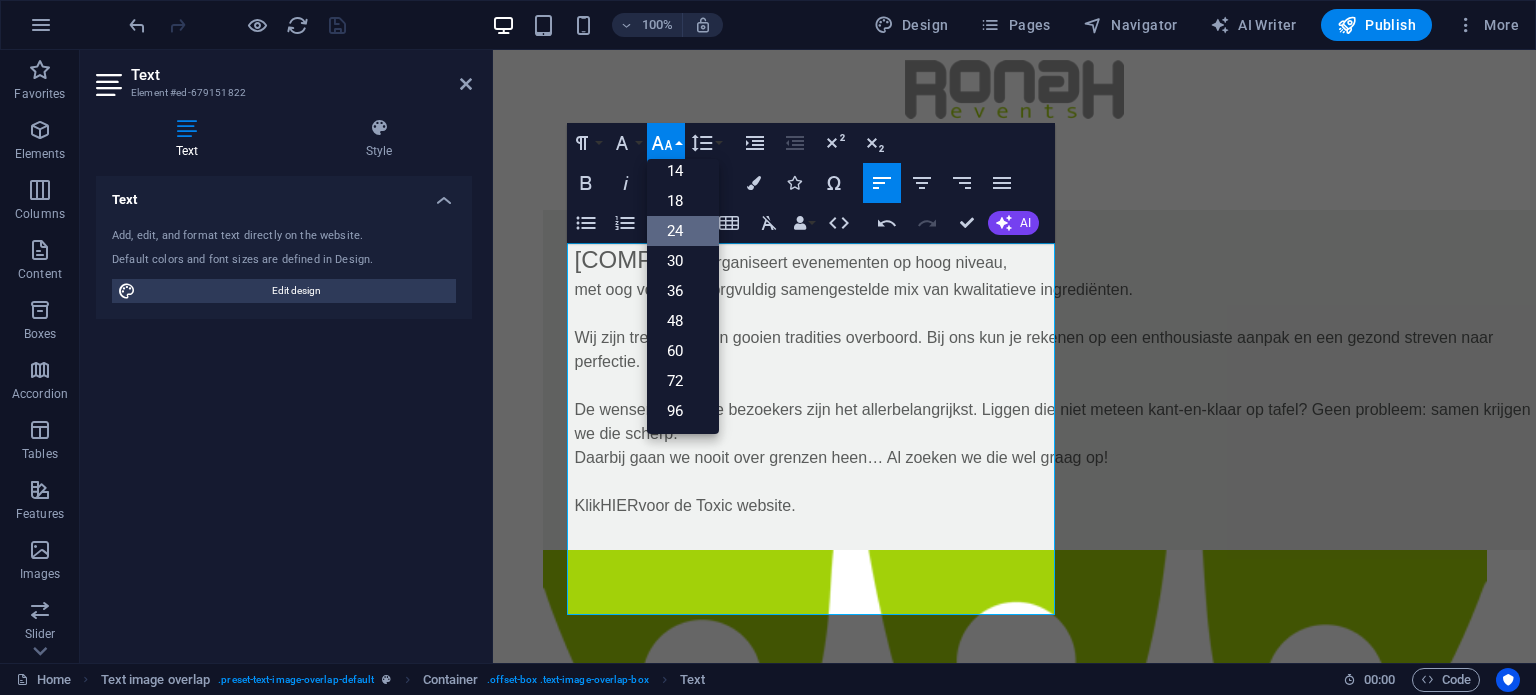 scroll, scrollTop: 160, scrollLeft: 0, axis: vertical 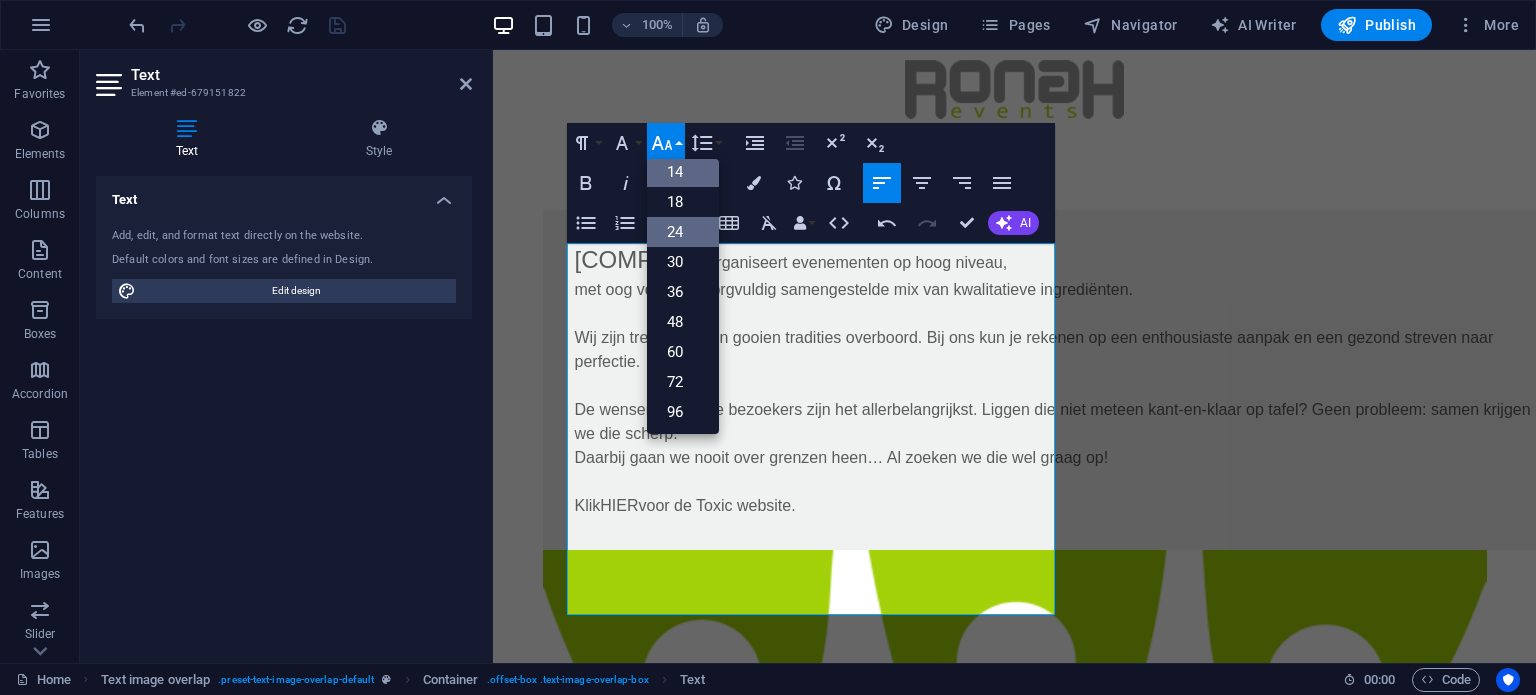 click on "14" at bounding box center (683, 172) 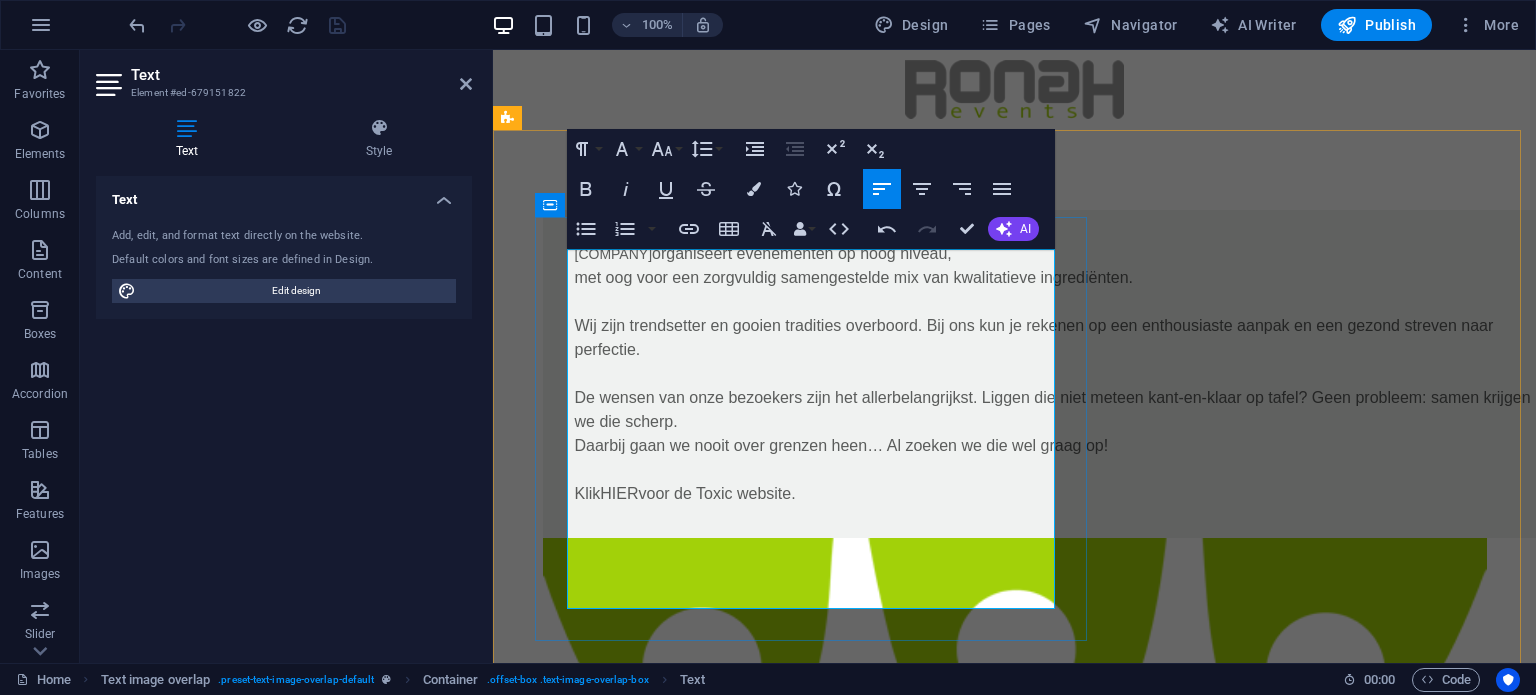 click on "Wij zijn trendsetter en gooien tradities overboord. Bij ons kun je rekenen op een enthousiaste aanpak en een gezond streven naar perfectie. De wensen van onze bezoekers zijn het allerbelangrijkst. Liggen die niet meteen kant-en-klaar op tafel? Geen probleem: samen krijgen we die scherp." at bounding box center (1055, 362) 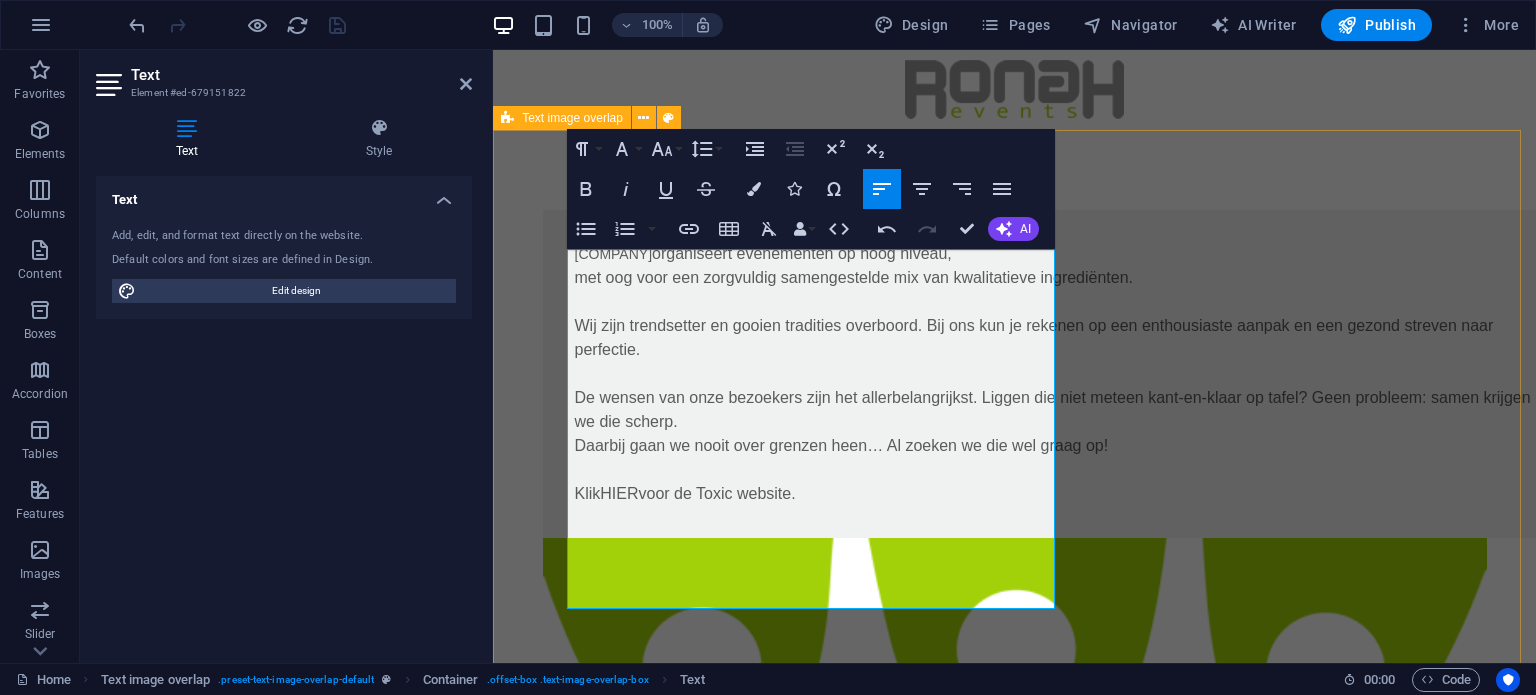 click on "[COMPANY]  organiseert evenementen op hoog niveau, met oog voor een zorgvuldig samengestelde mix van kwalitatieve ingrediënten. Wij zijn trendsetter en gooien tradities overboord. Bij ons kun je rekenen op een enthousiaste aanpak en een gezond streven naar perfectie. De wensen van onze bezoekers zijn het allerbelangrijkst. Liggen die niet meteen kant-en-klaar op tafel? Geen probleem: samen krijgen we die scherp. Daarbij gaan we nooit over grenzen heen… Al zoeken we die wel graag op! Klik  HIER  voor de [BRAND] website." at bounding box center [1014, 813] 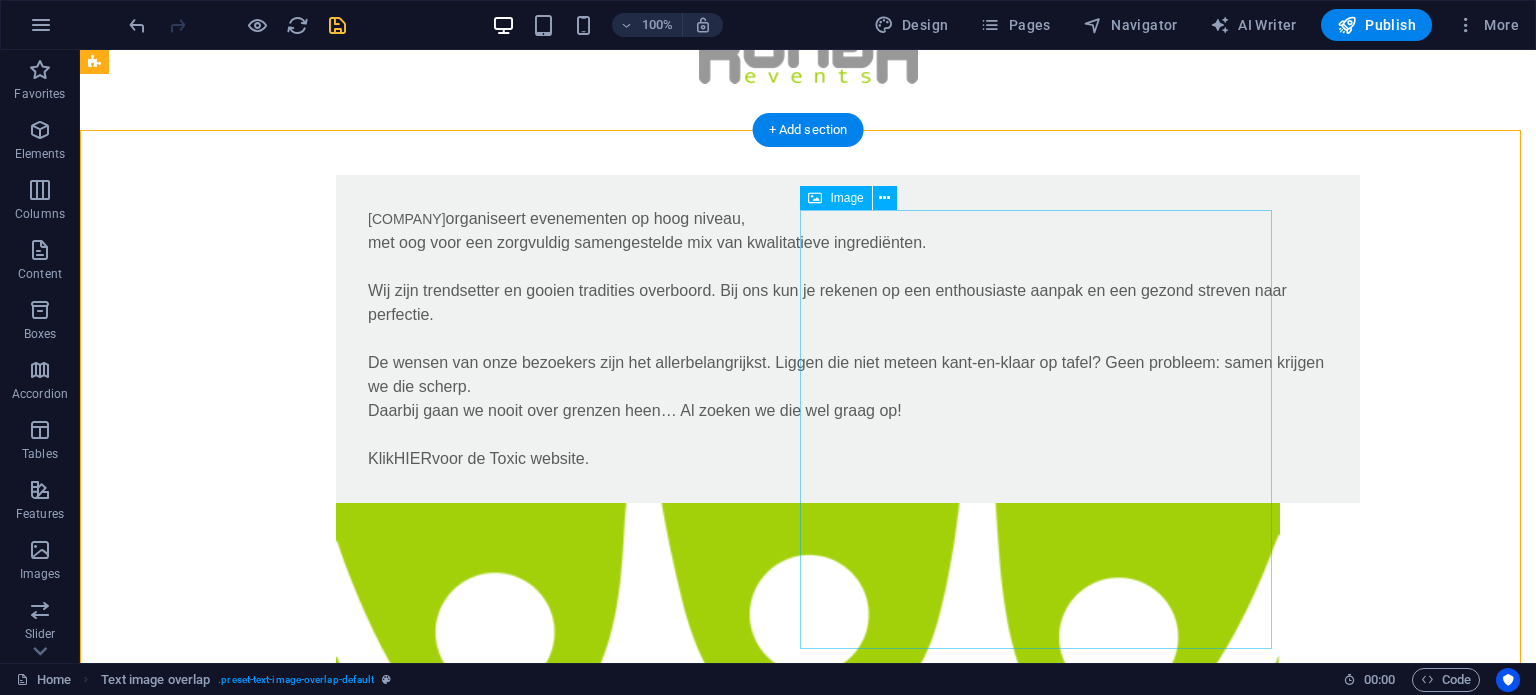 scroll, scrollTop: 0, scrollLeft: 0, axis: both 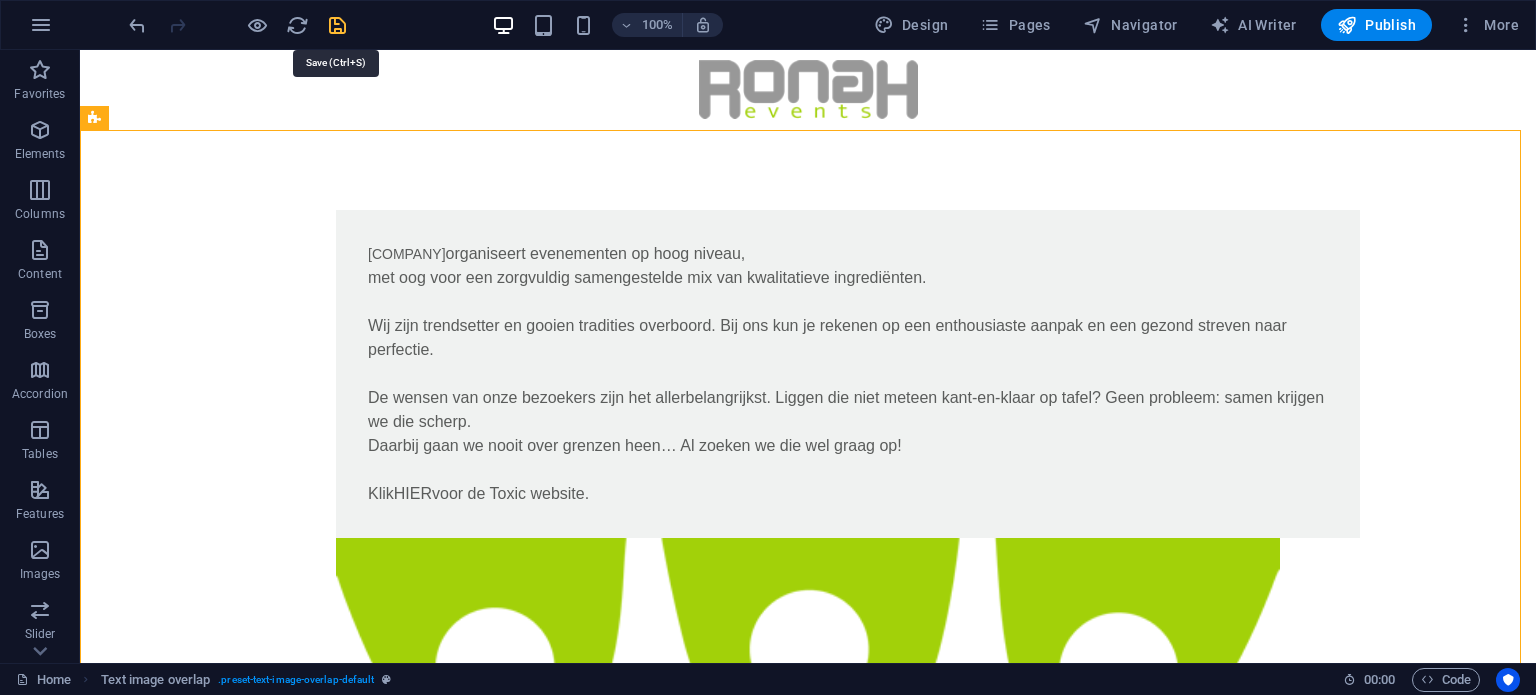 click at bounding box center [337, 25] 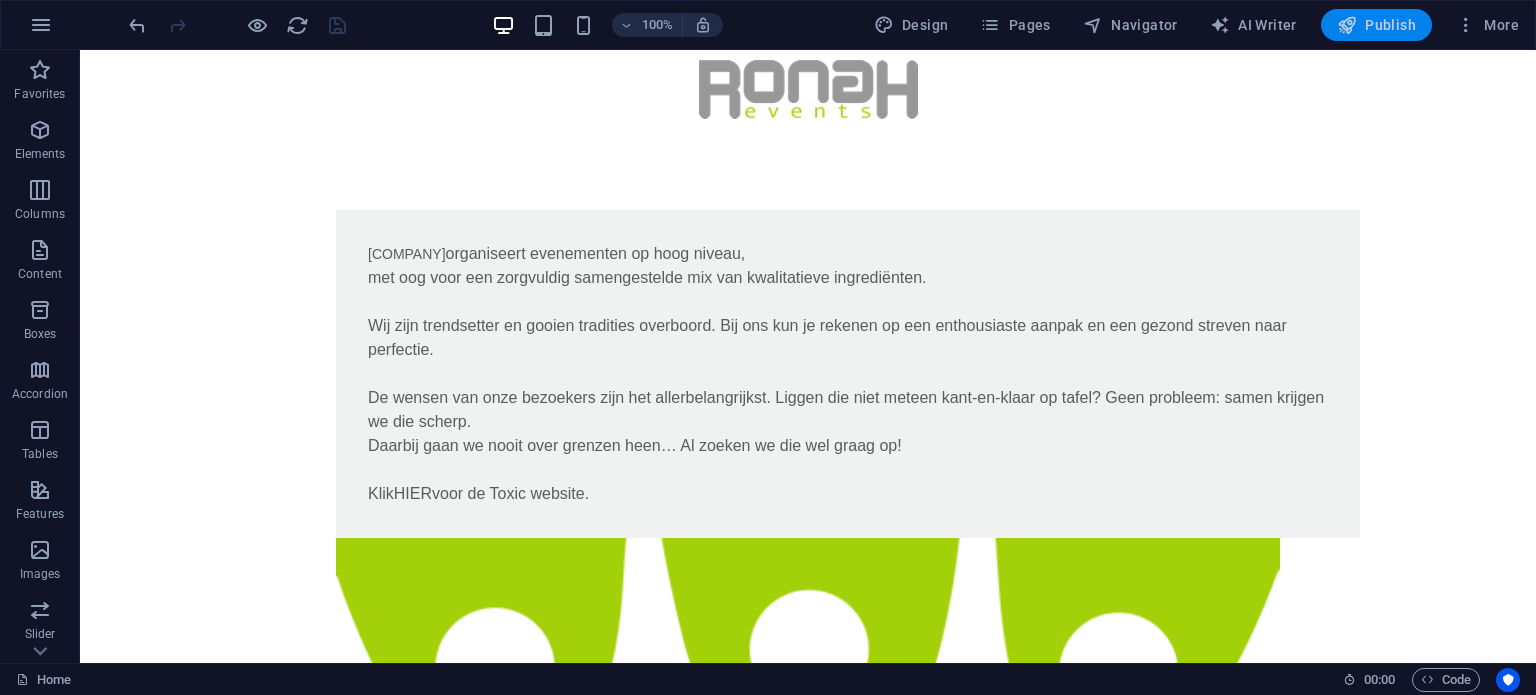 click on "Publish" at bounding box center (1376, 25) 